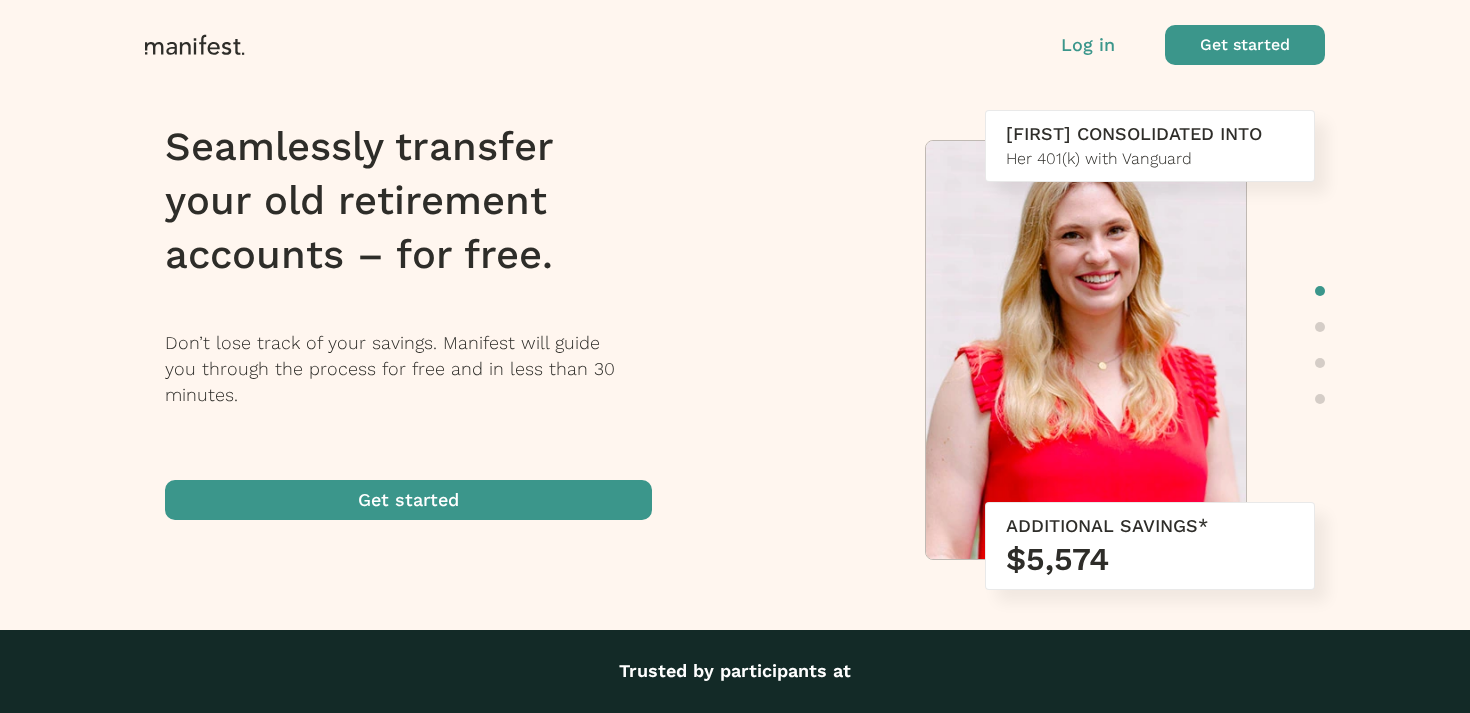 scroll, scrollTop: 0, scrollLeft: 0, axis: both 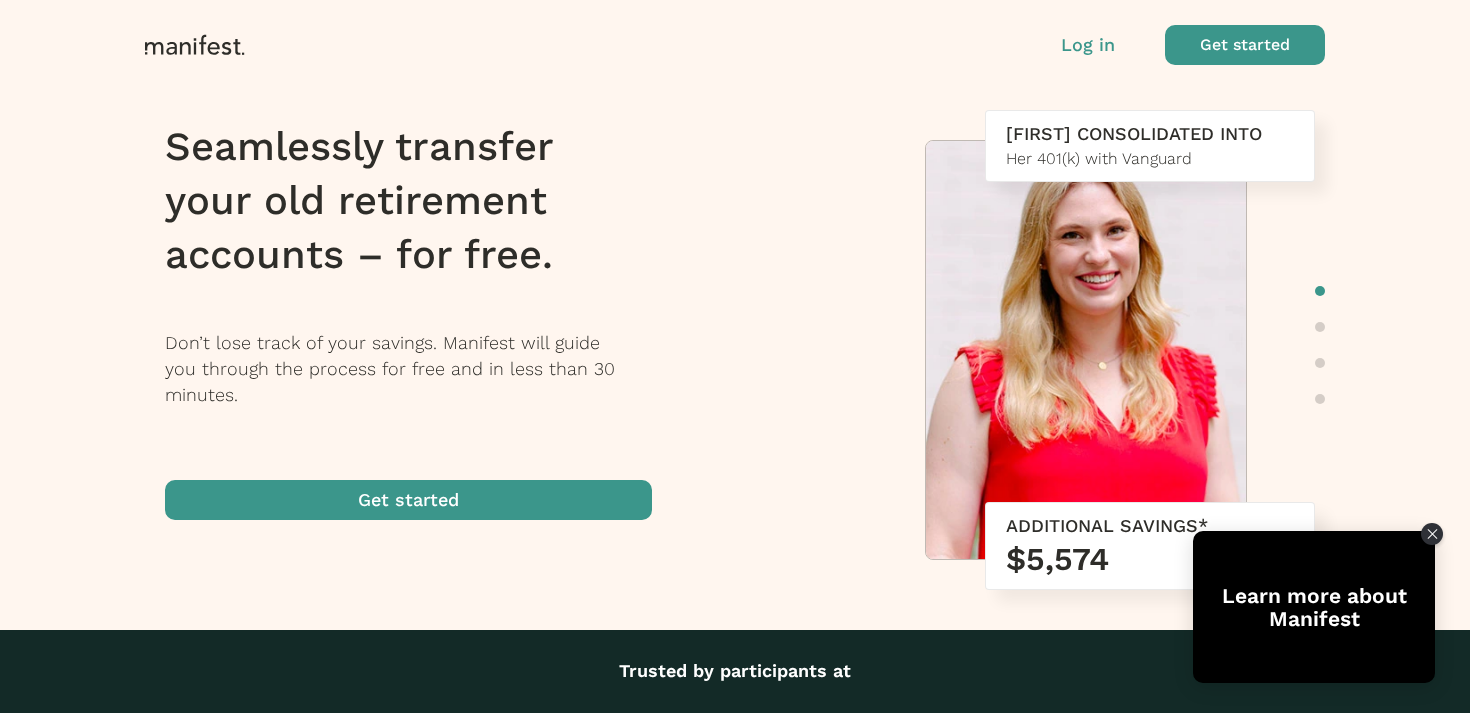 click on "Log in" at bounding box center [1088, 45] 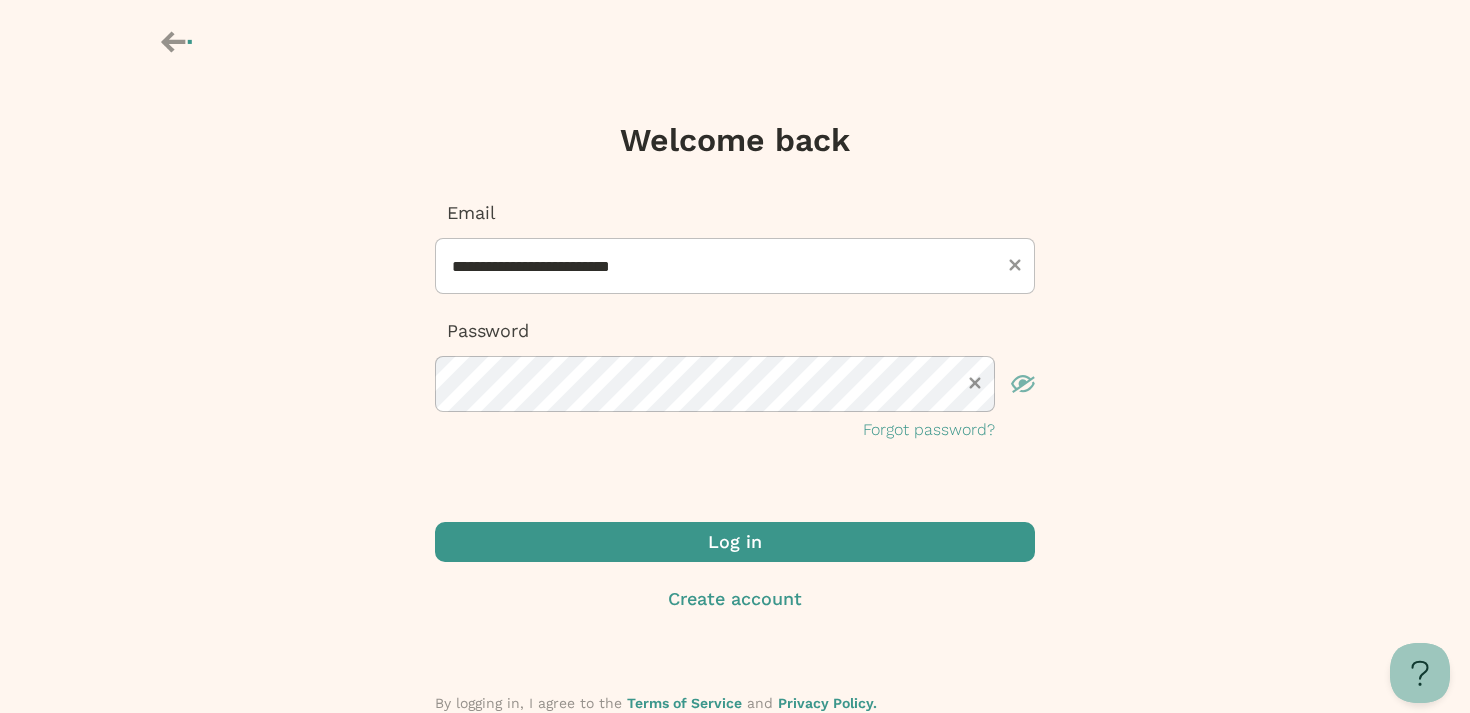 click at bounding box center (735, 542) 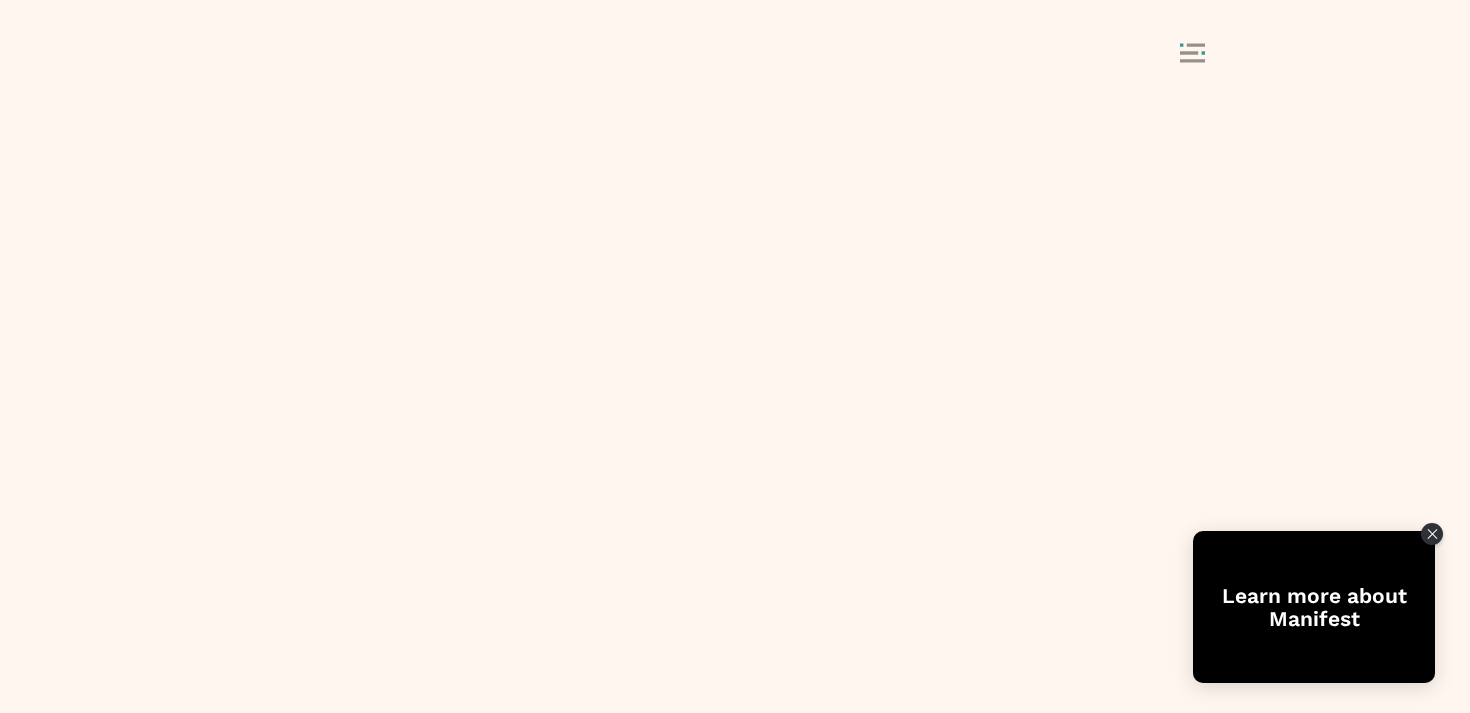 scroll, scrollTop: 0, scrollLeft: 0, axis: both 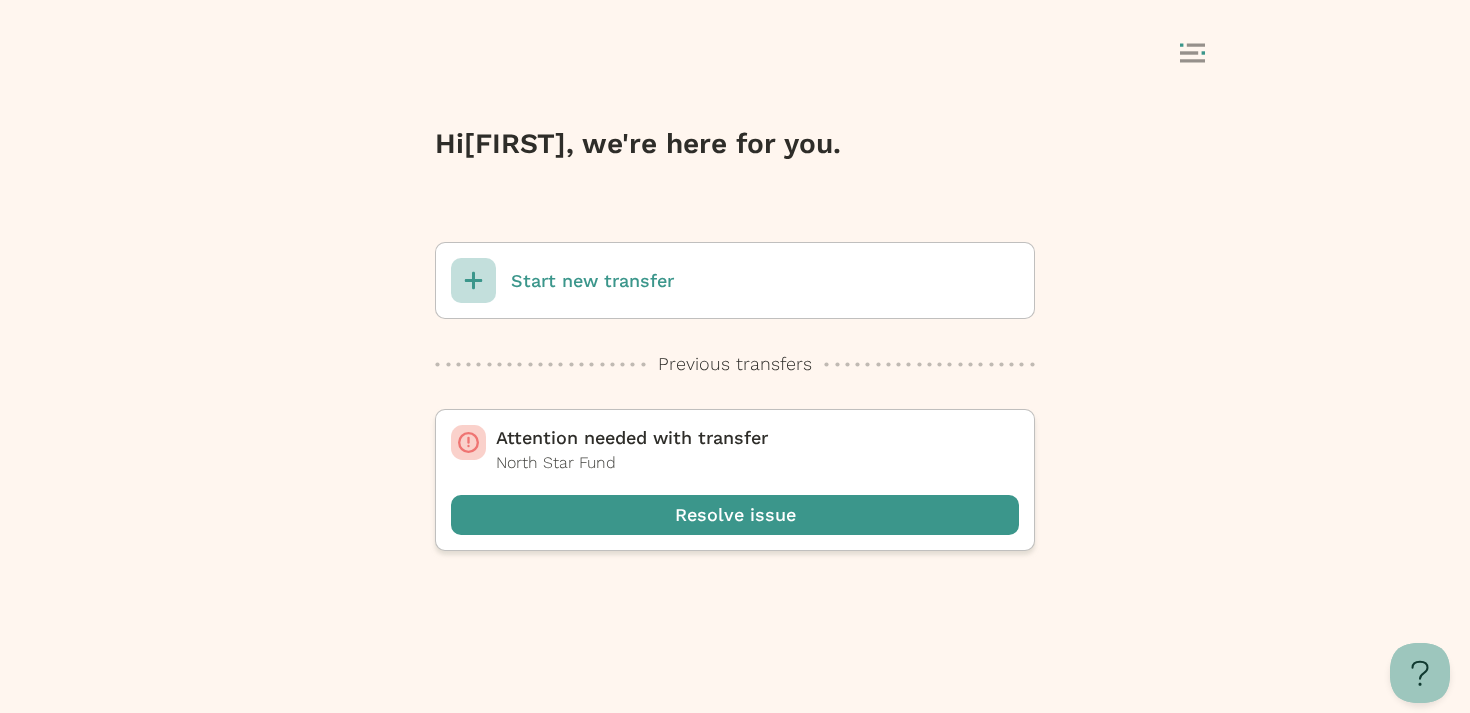 click on "Start new transfer" at bounding box center (735, 280) 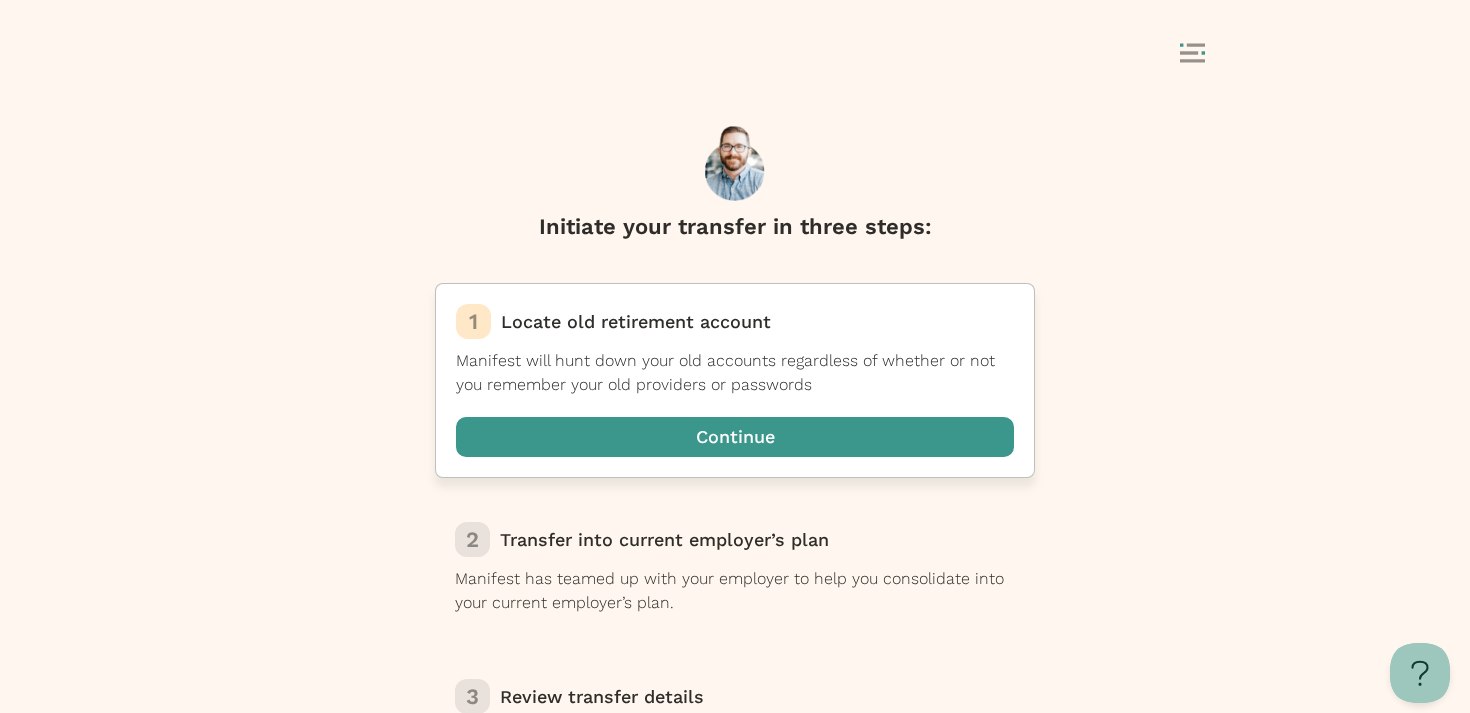 click at bounding box center [735, 437] 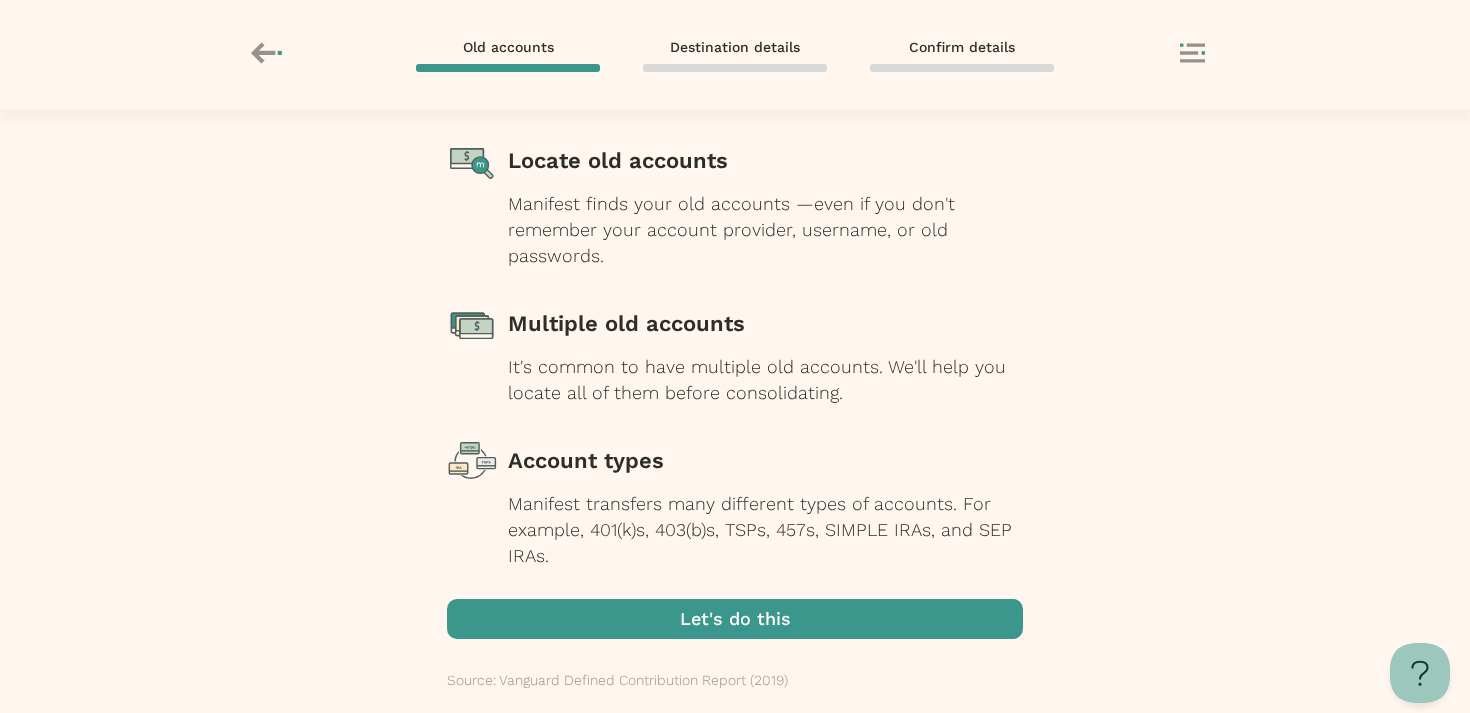 scroll, scrollTop: 238, scrollLeft: 0, axis: vertical 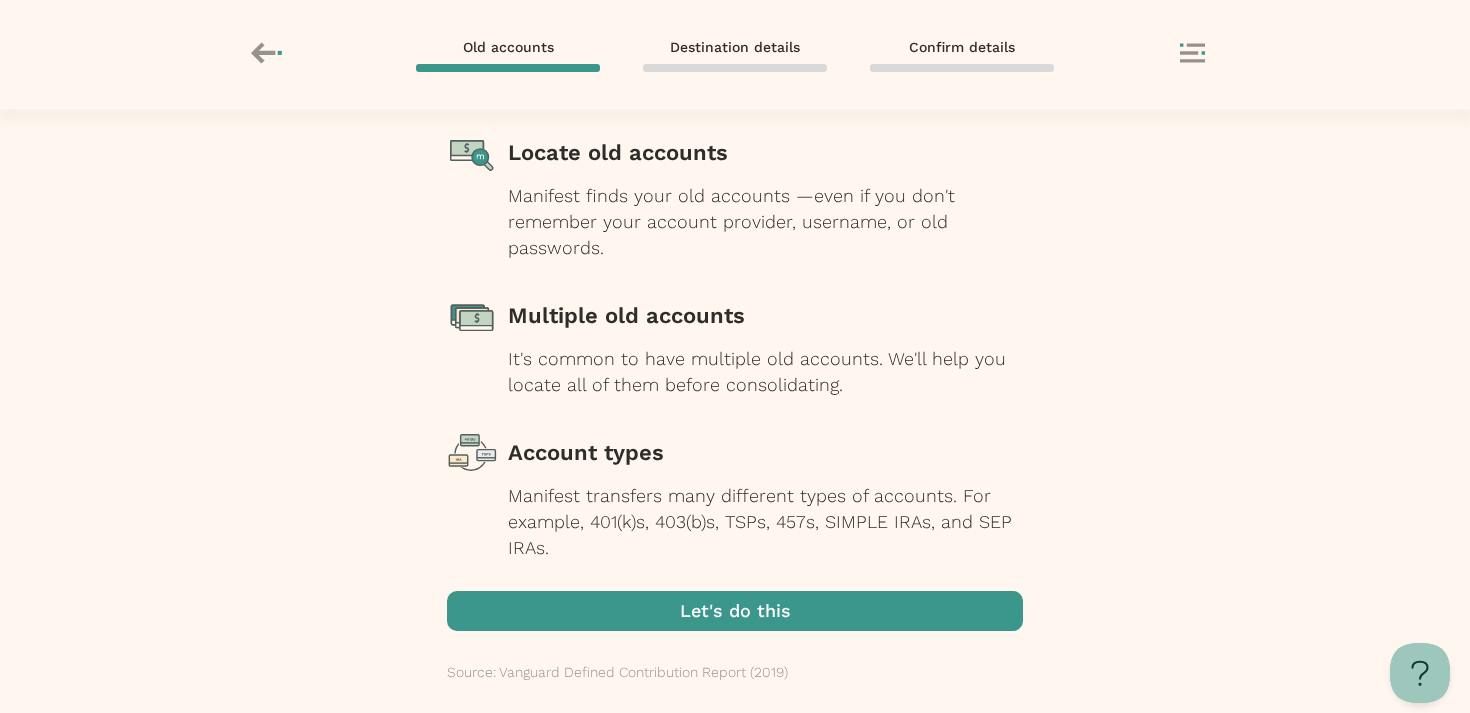 click at bounding box center (735, 611) 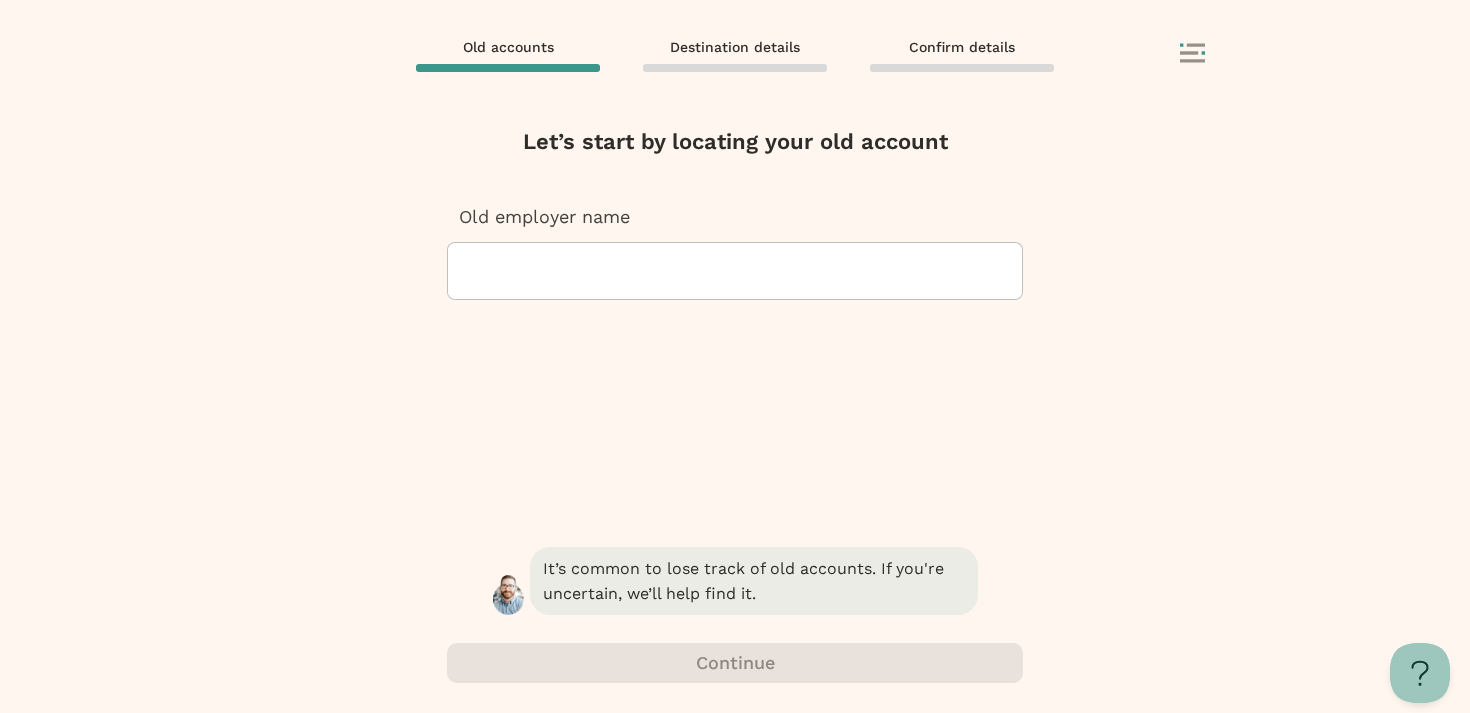 scroll, scrollTop: 0, scrollLeft: 0, axis: both 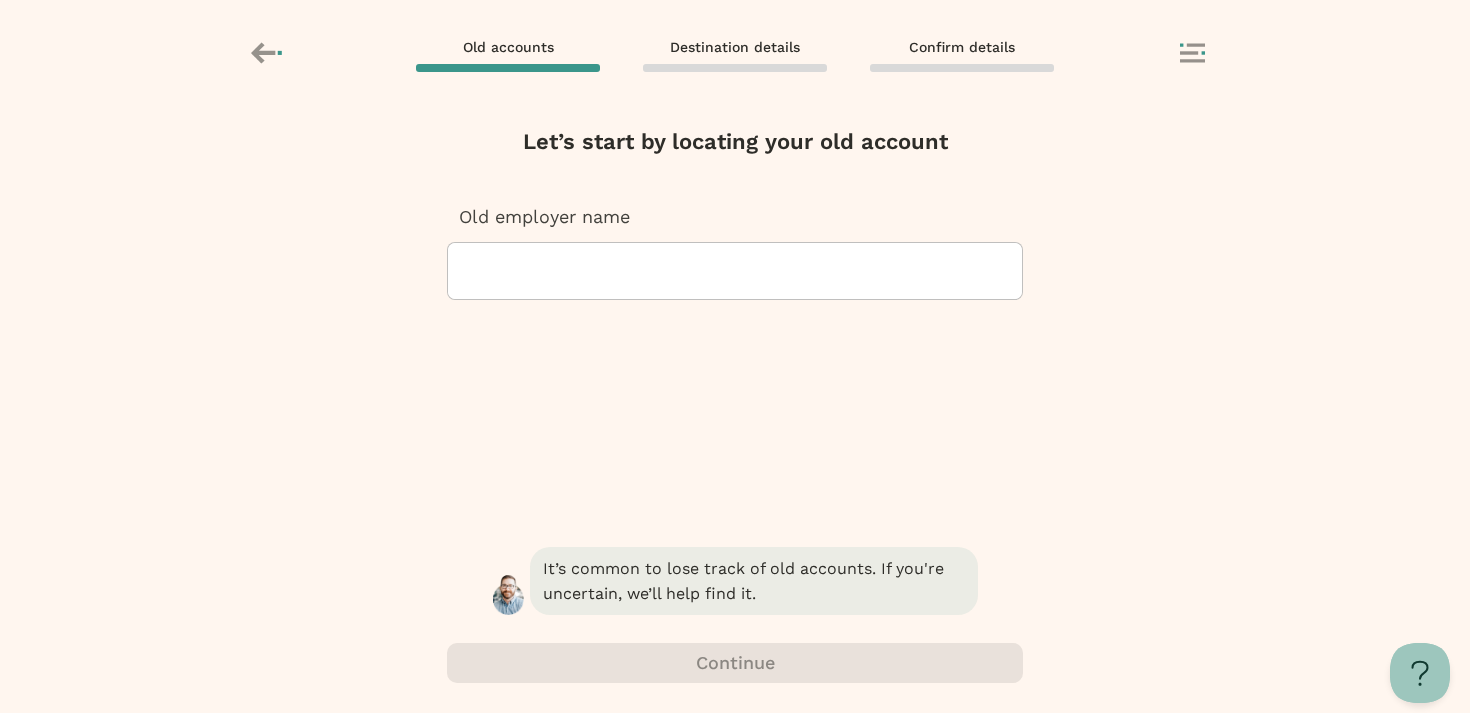 click at bounding box center [735, 271] 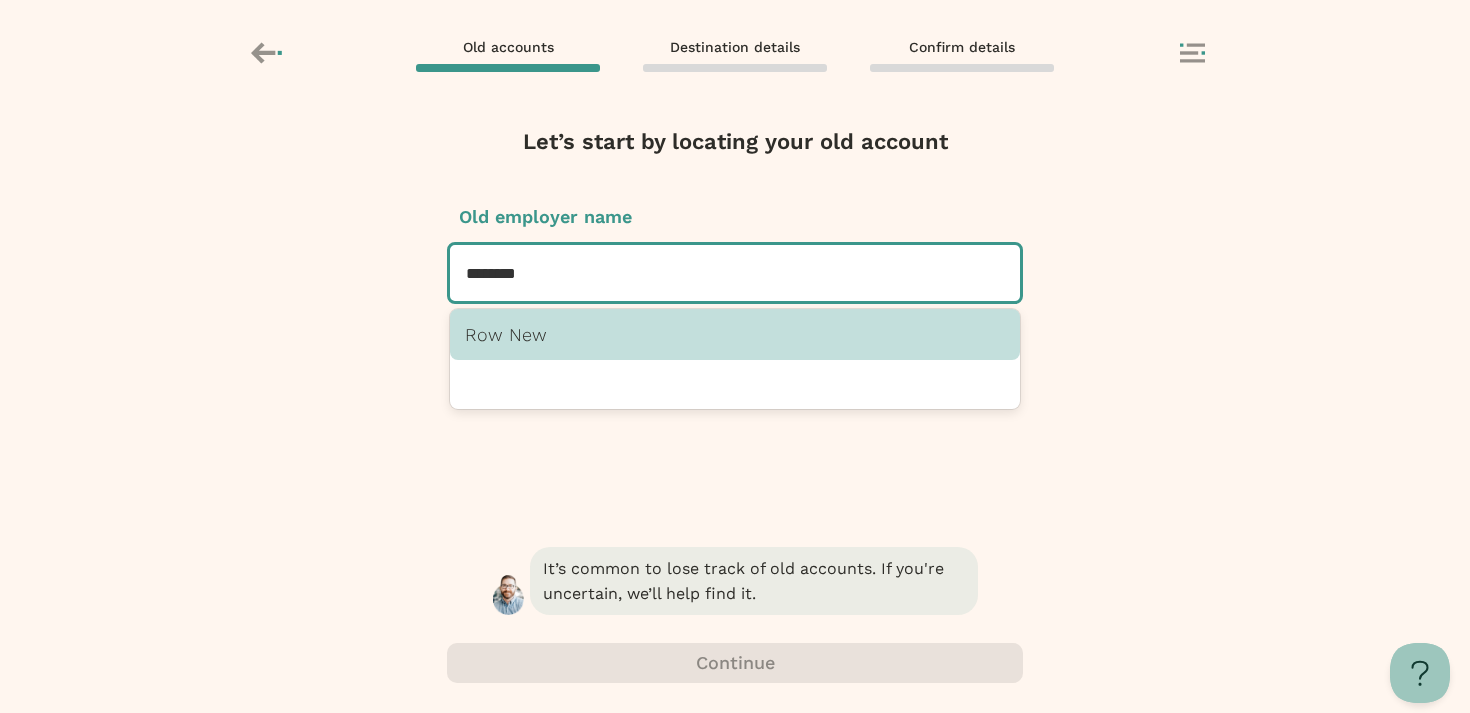 click on "*******" at bounding box center (735, 273) 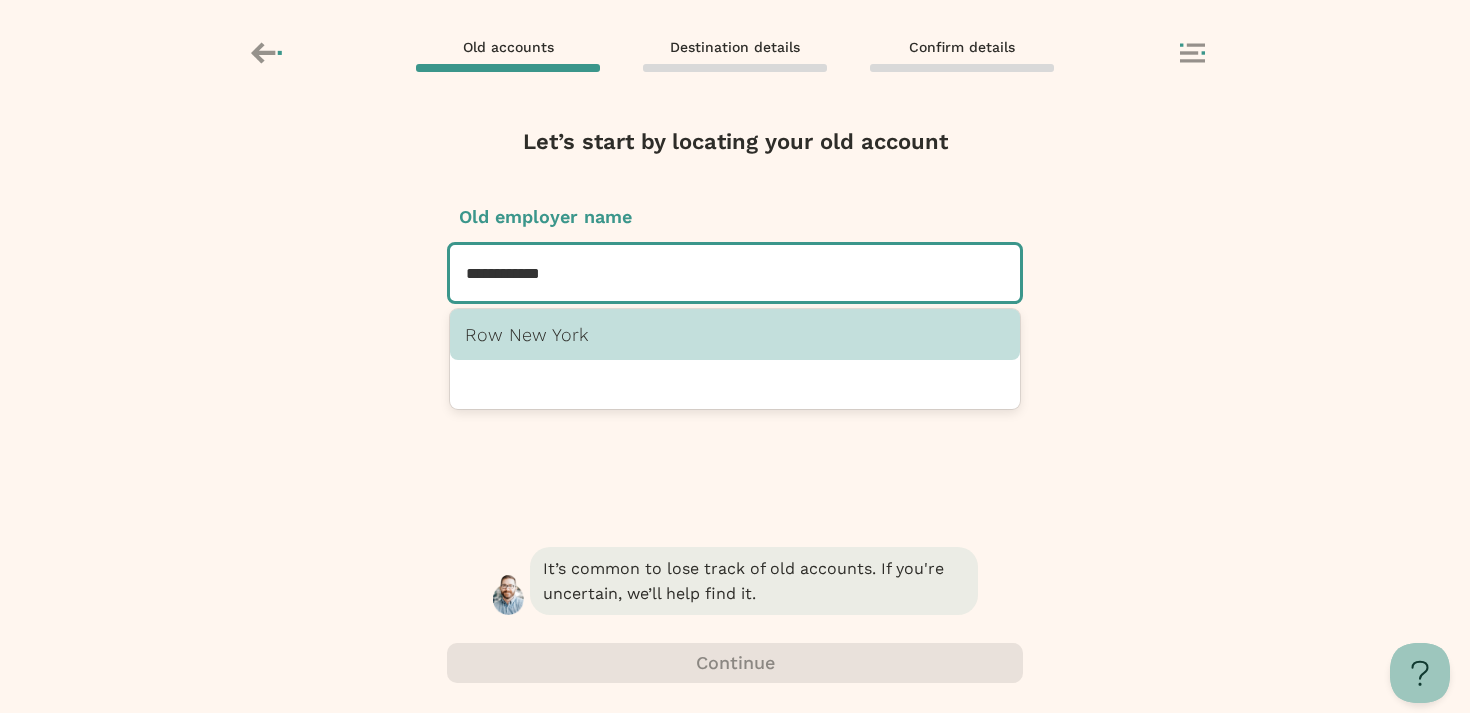 click on "Row New York" at bounding box center [735, 334] 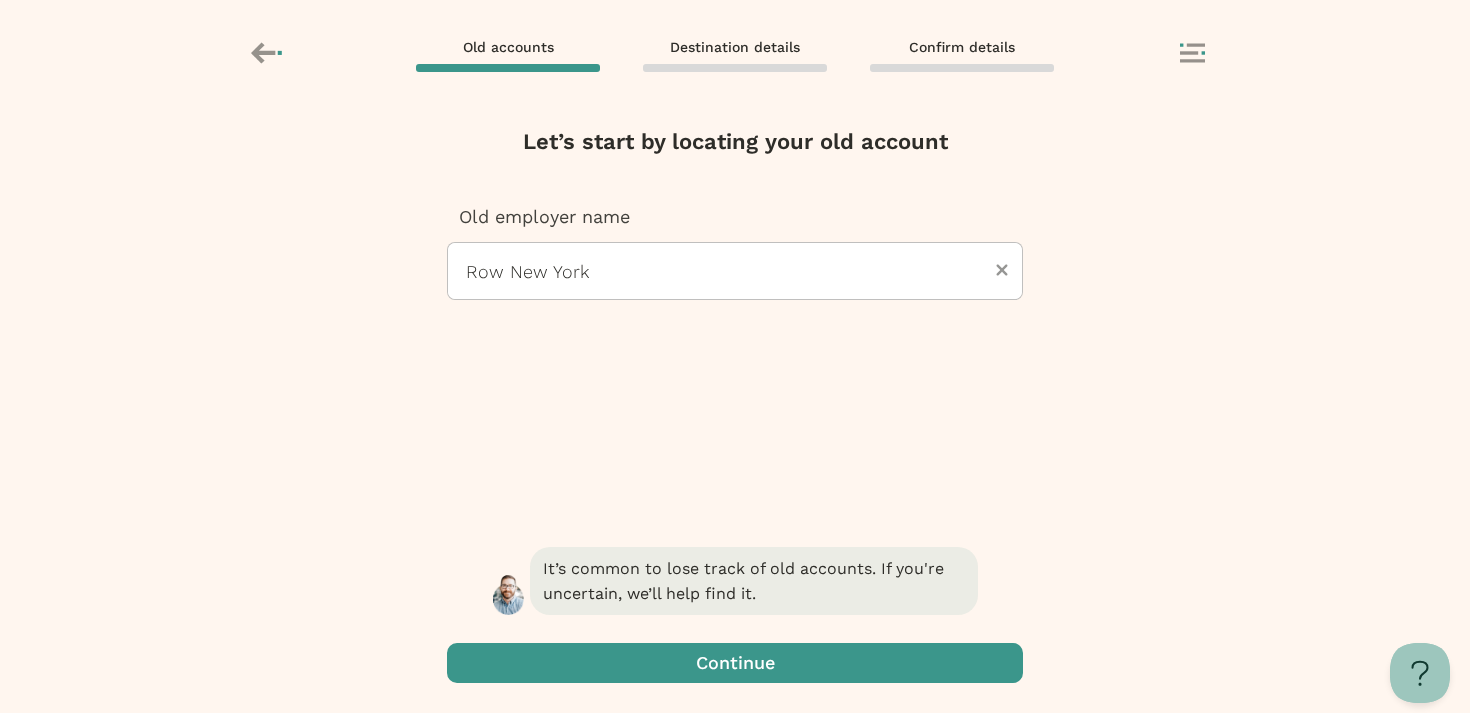 click at bounding box center (735, 663) 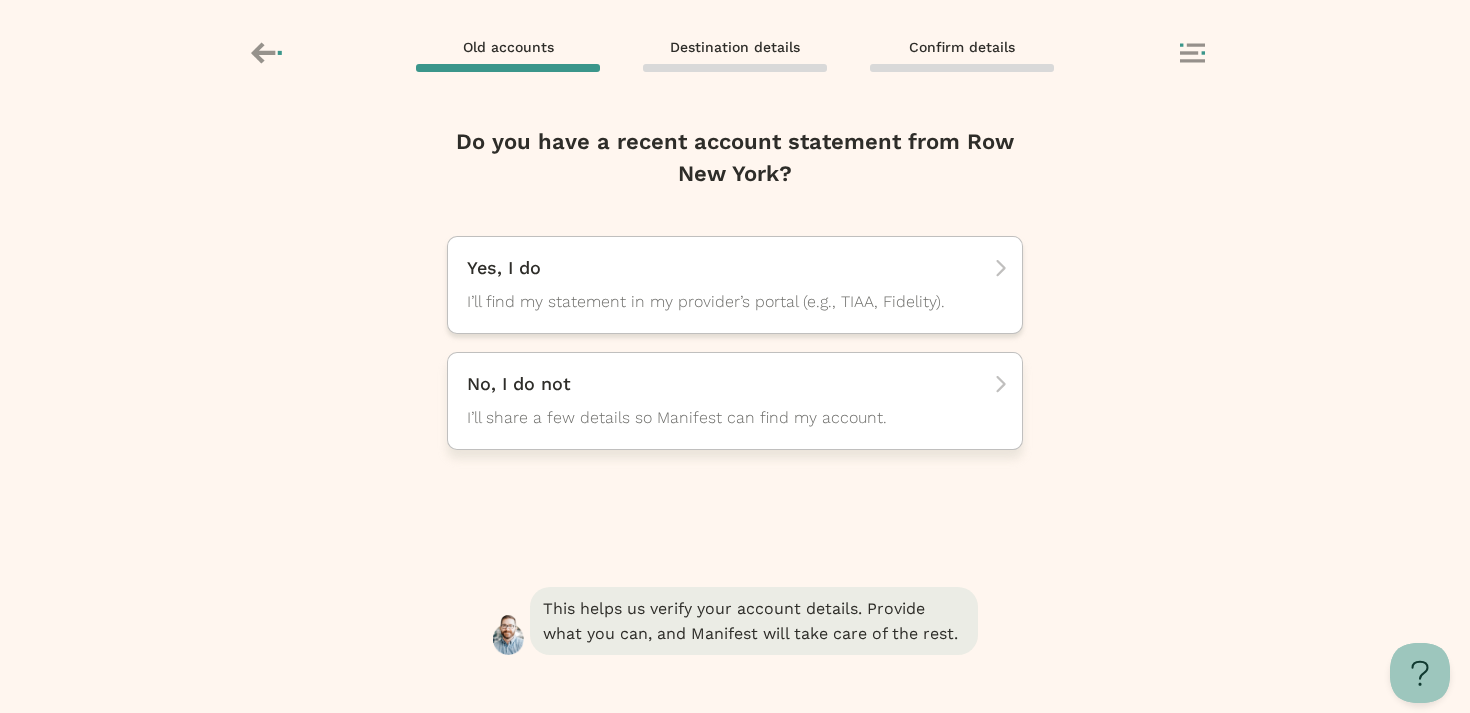 click on "I’ll share a few details so Manifest can find my account." at bounding box center (717, 302) 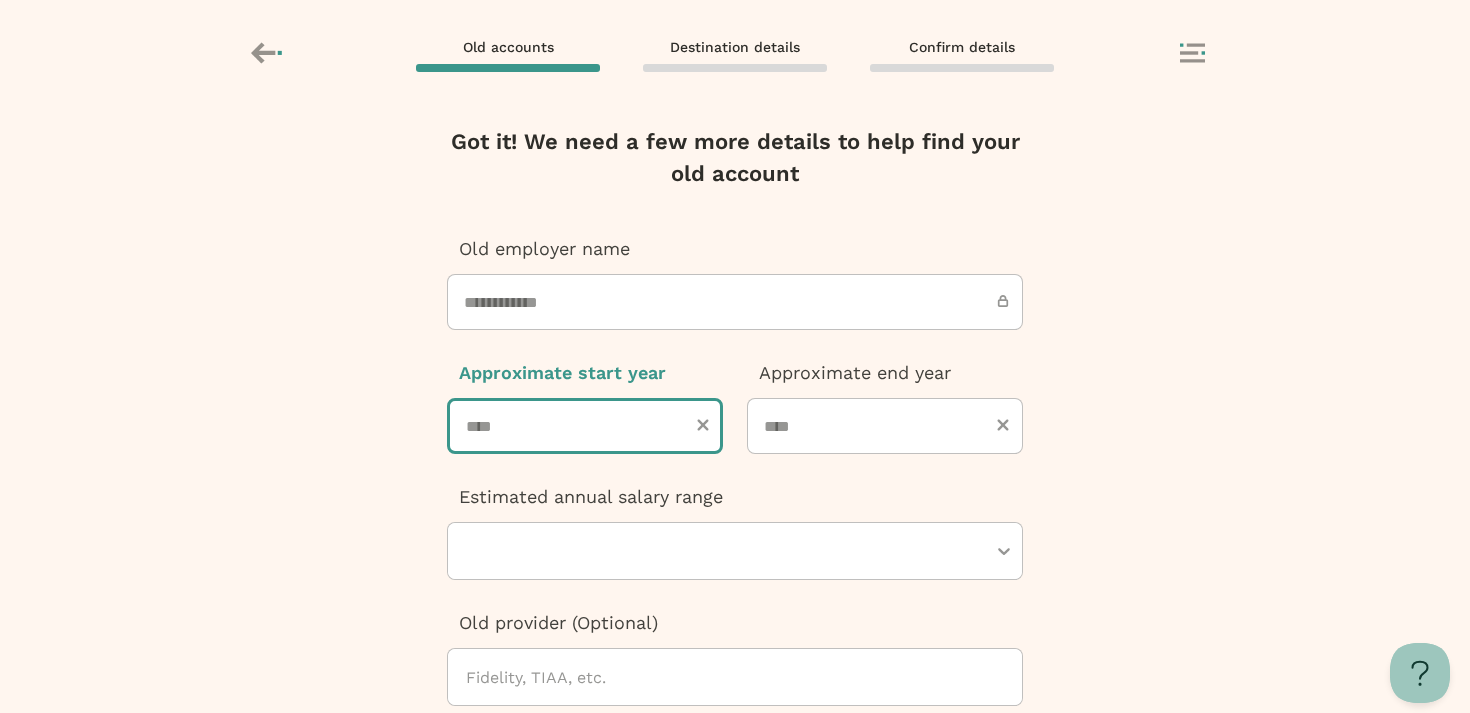 click at bounding box center [585, 426] 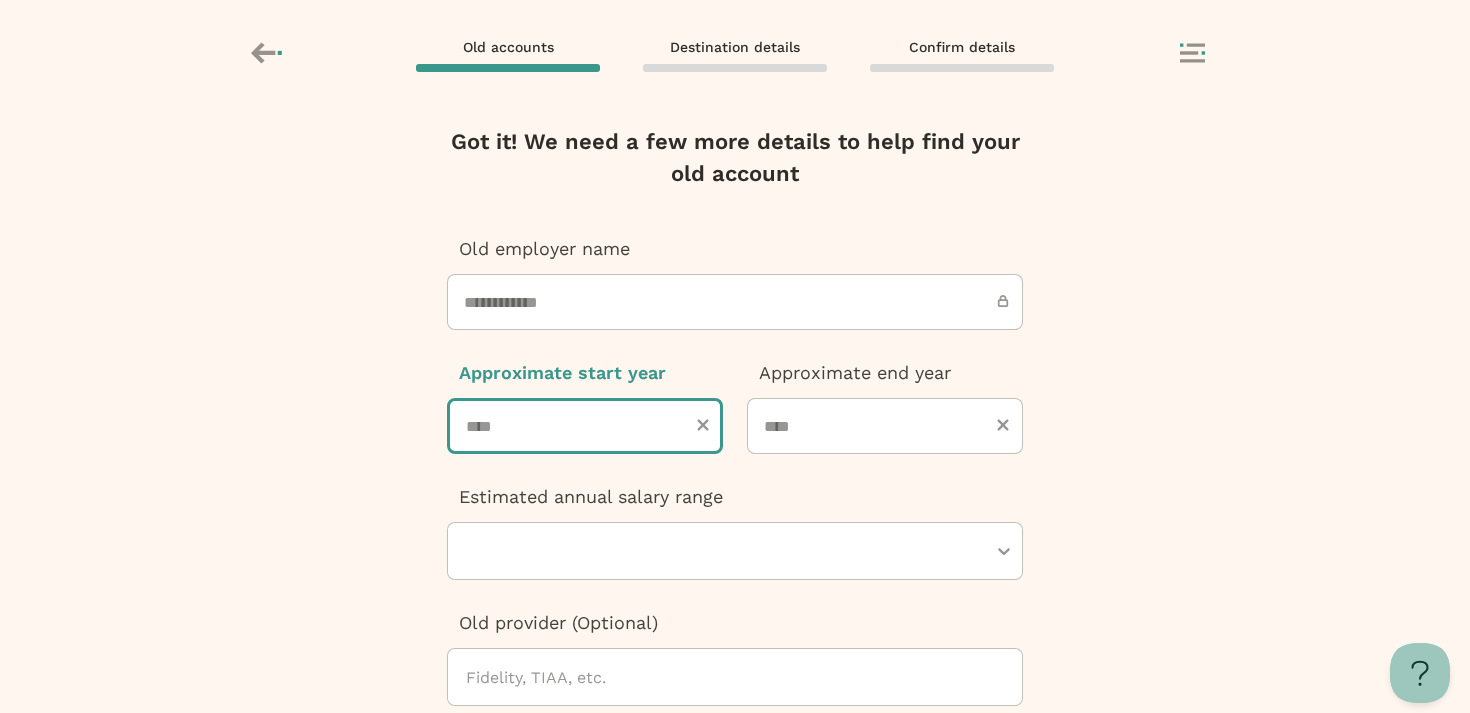 type on "****" 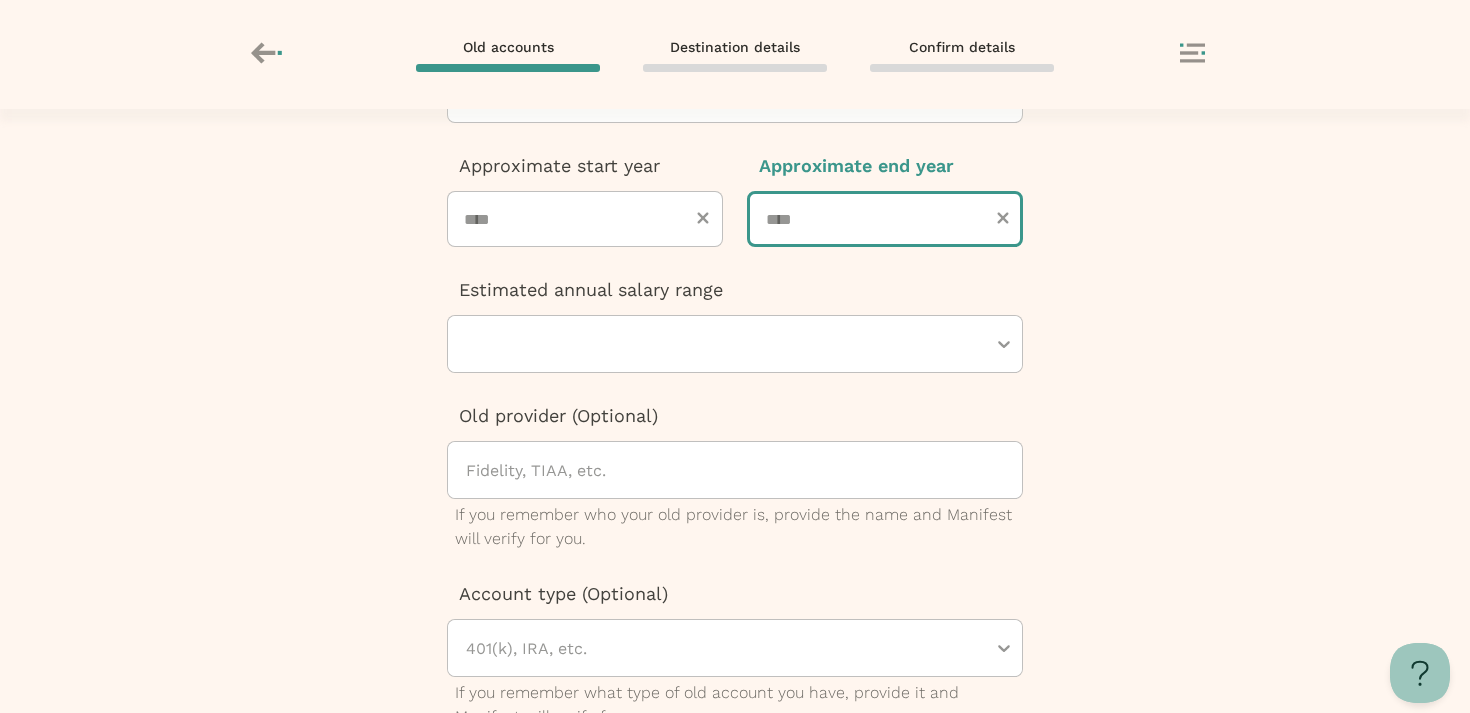 scroll, scrollTop: 214, scrollLeft: 0, axis: vertical 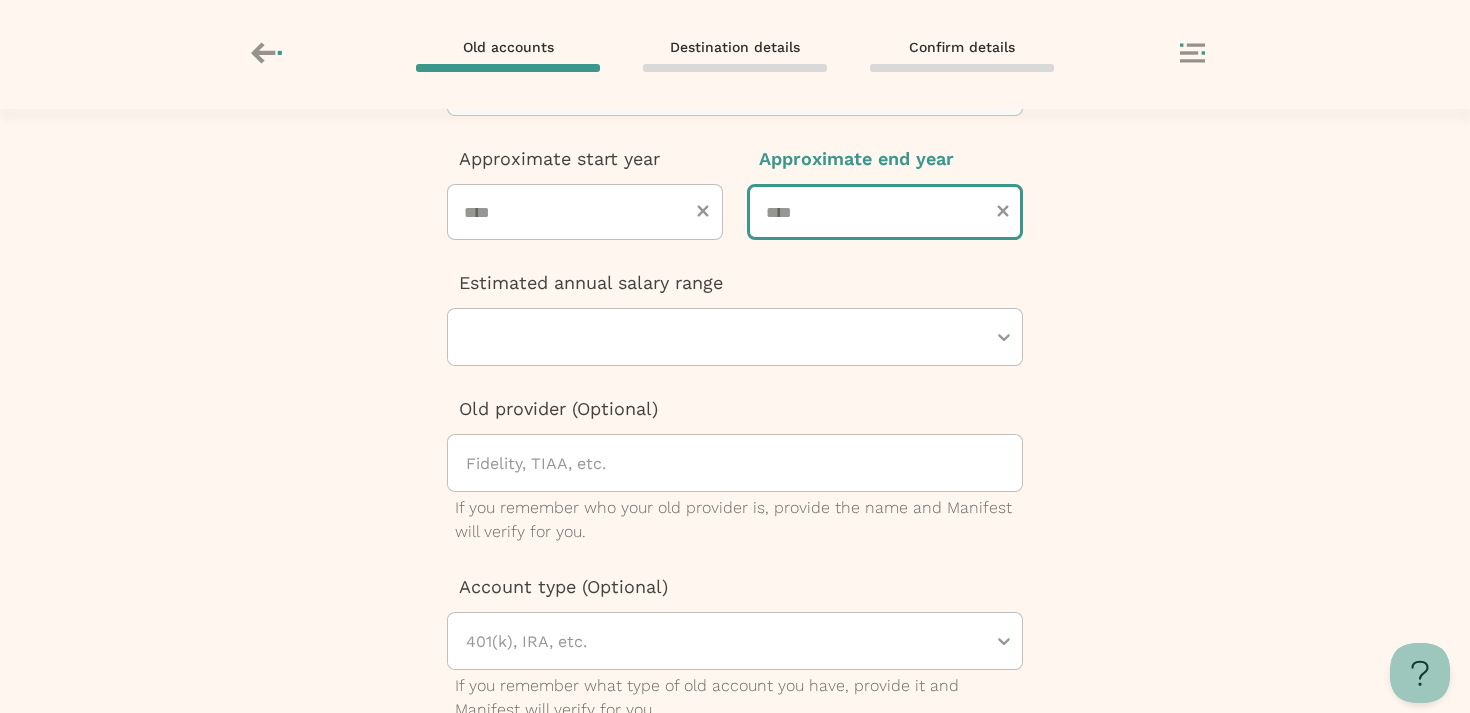 type on "****" 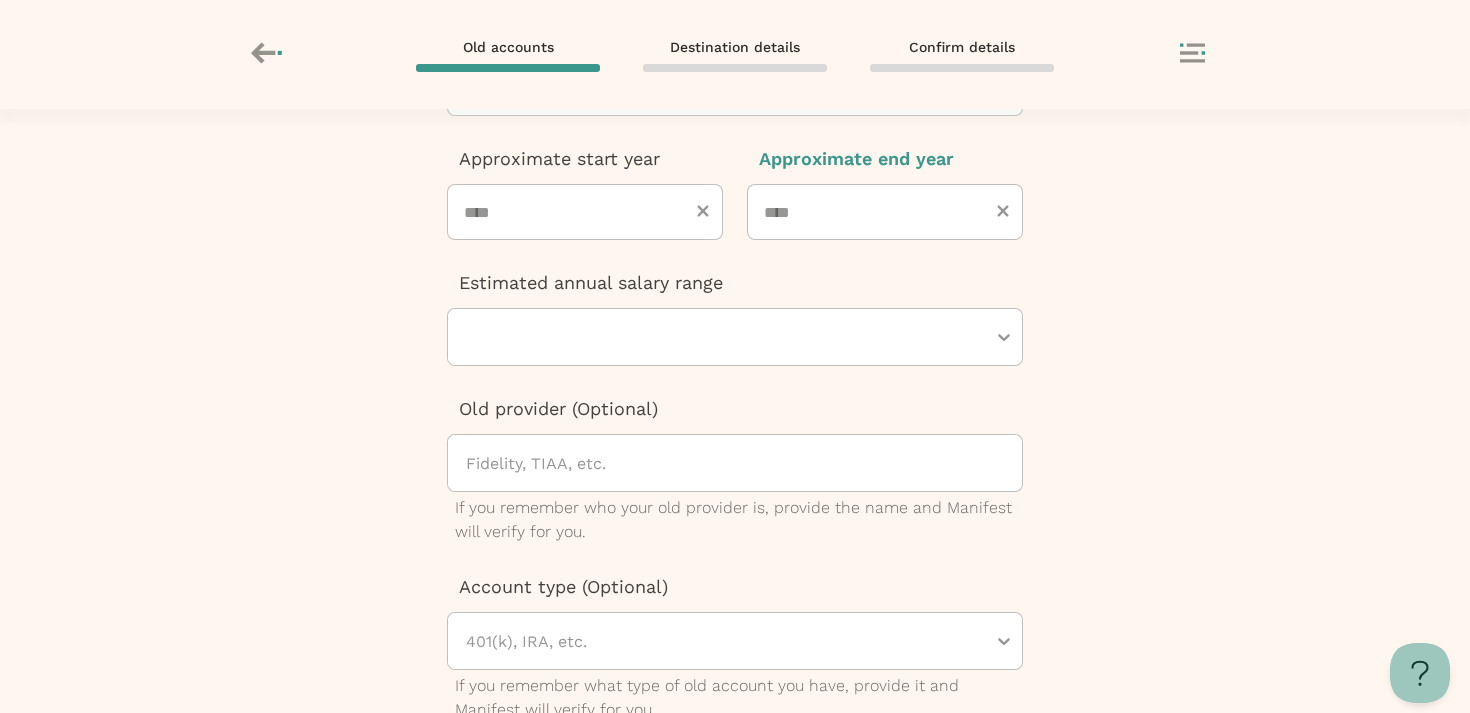 click at bounding box center [725, 337] 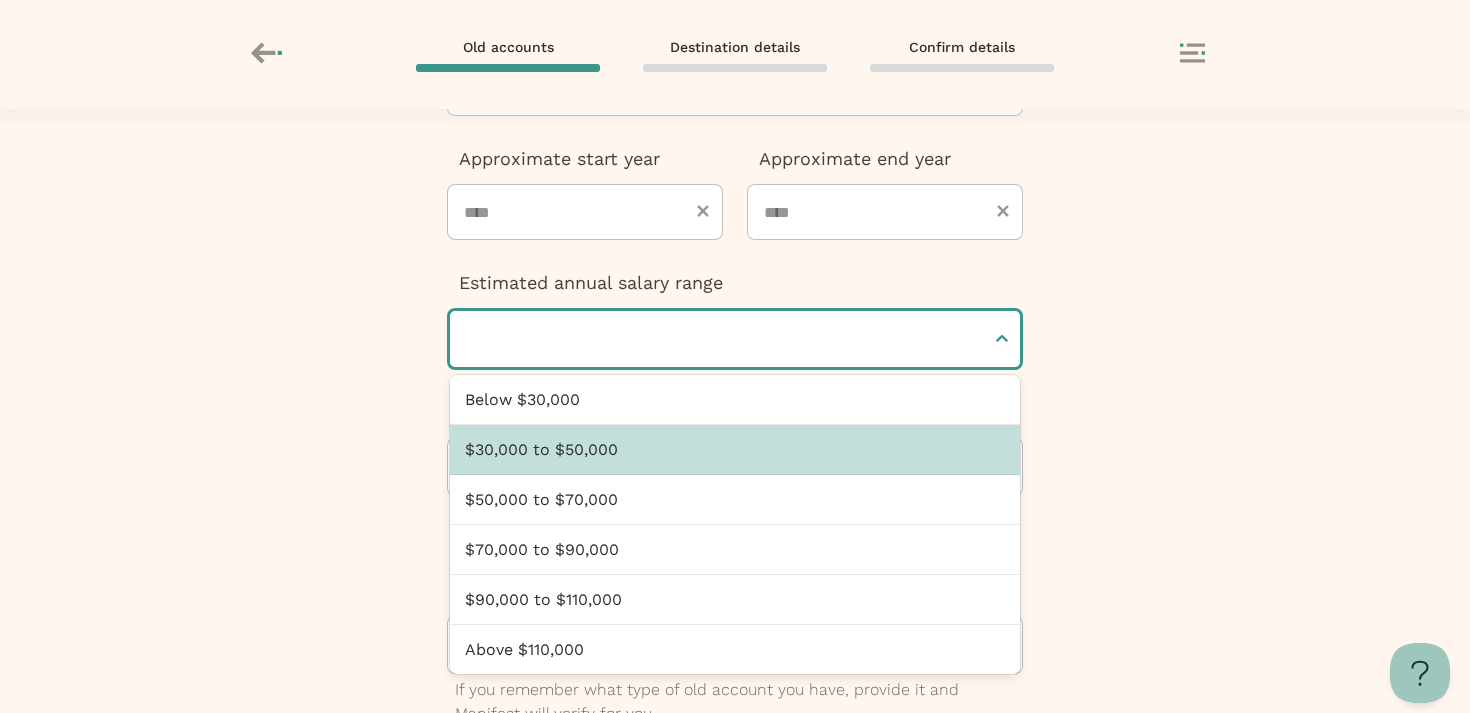 click on "$30,000 to $50,000" at bounding box center [735, 450] 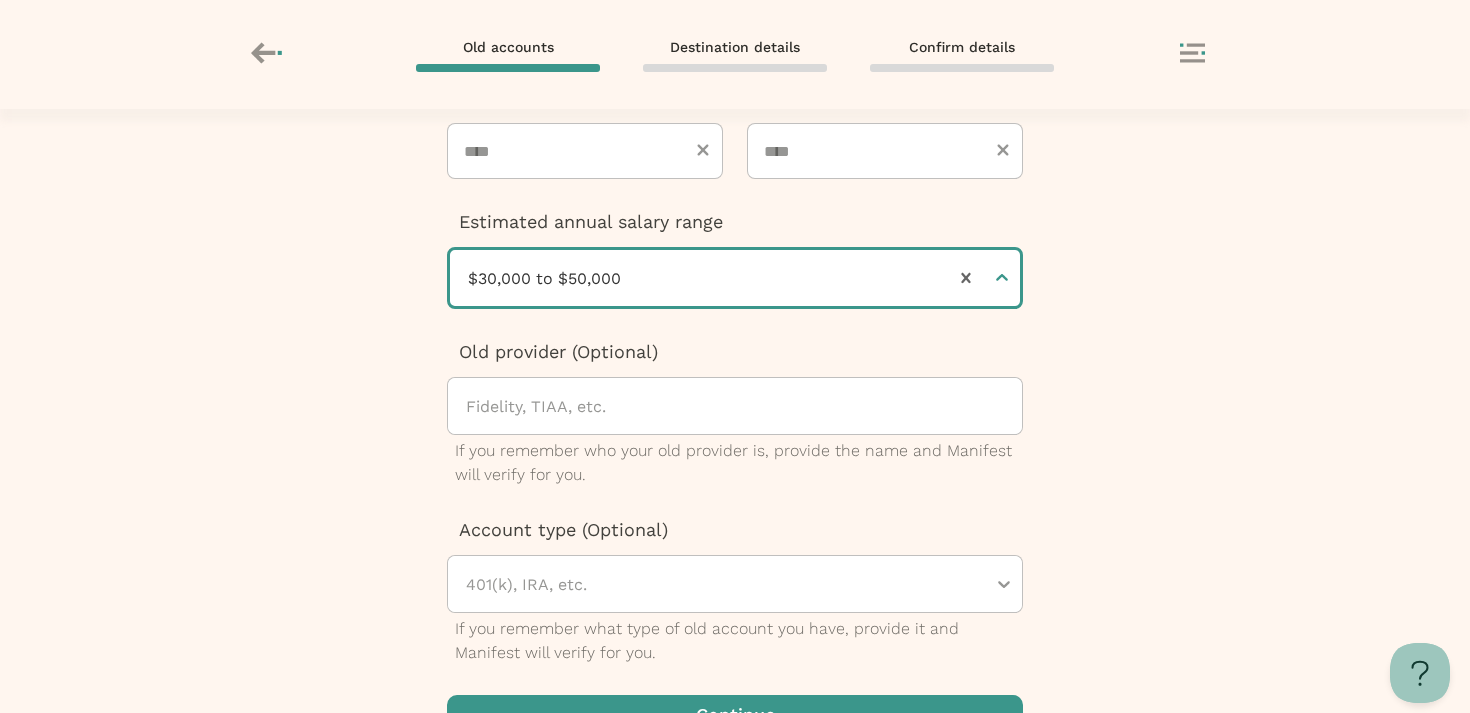 scroll, scrollTop: 296, scrollLeft: 0, axis: vertical 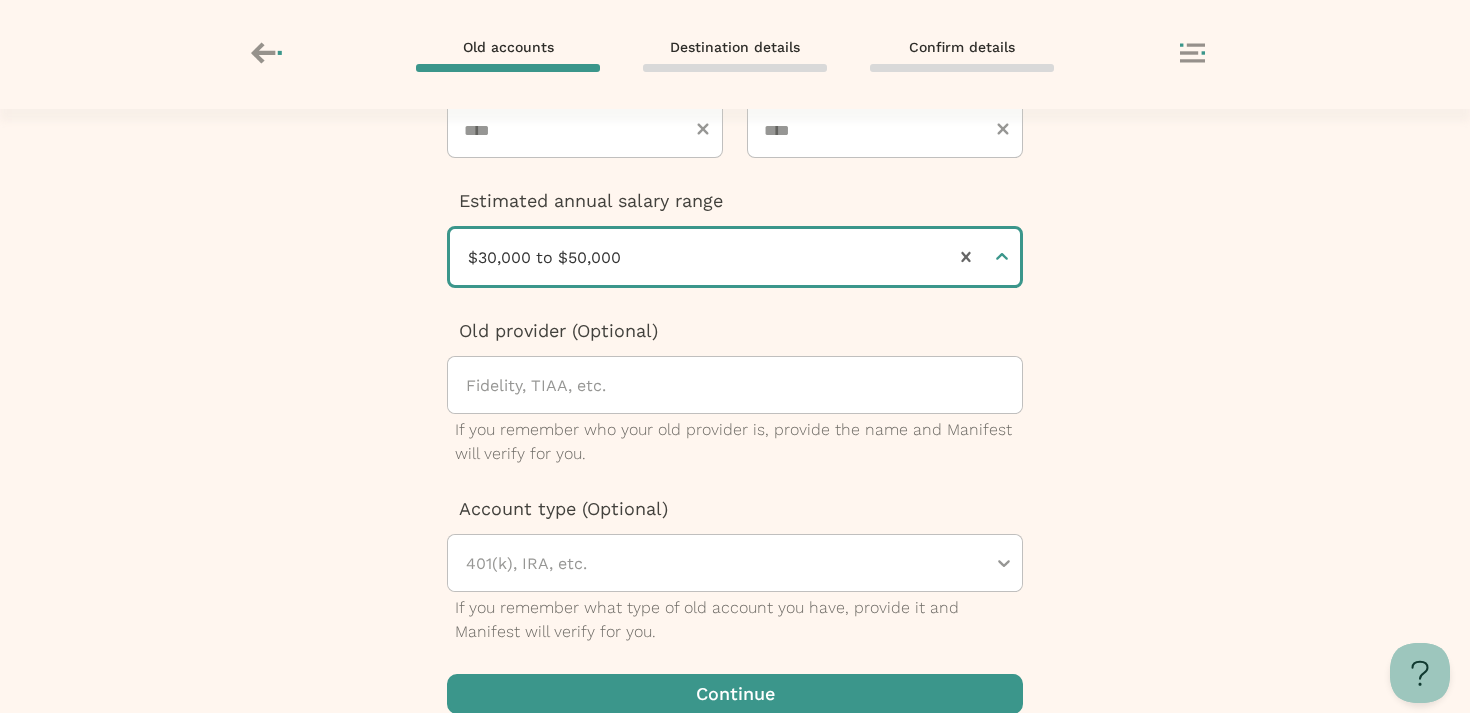 click at bounding box center [743, 385] 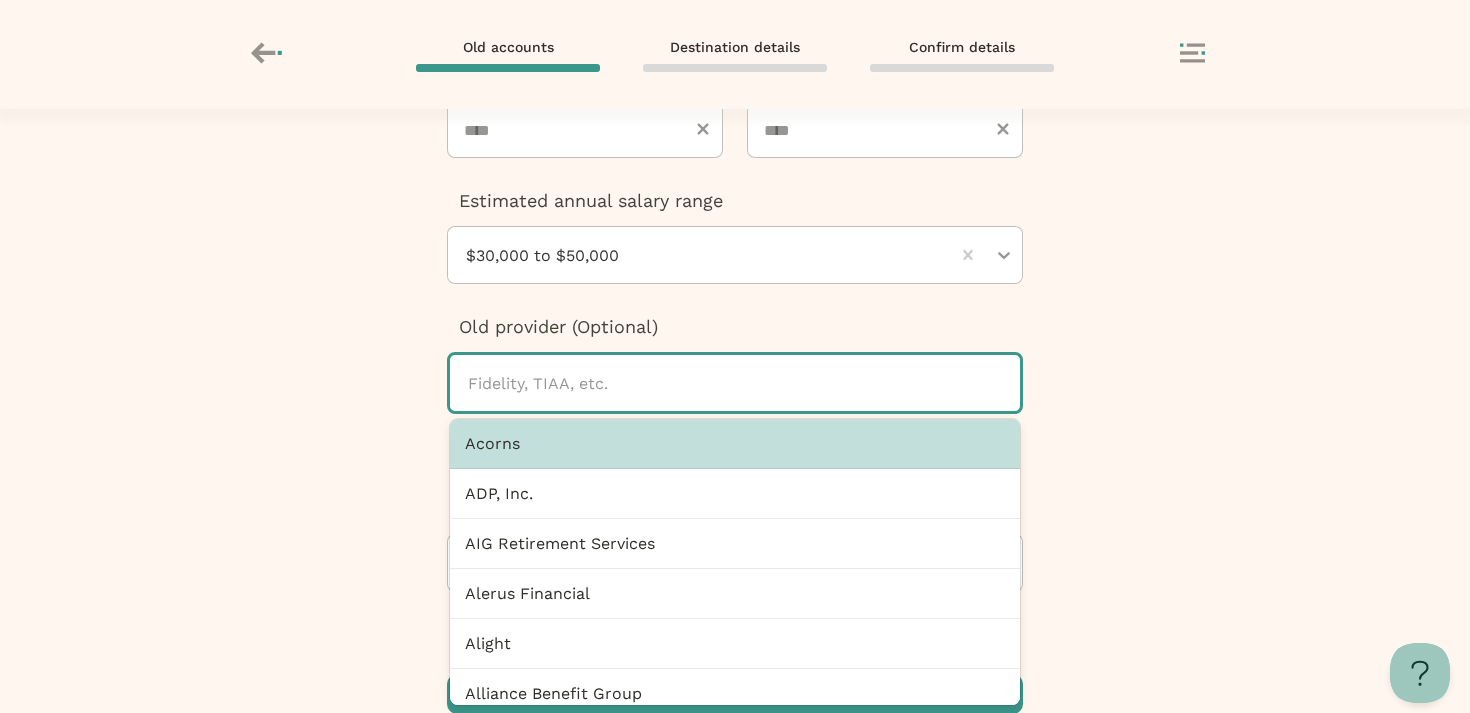paste on "**********" 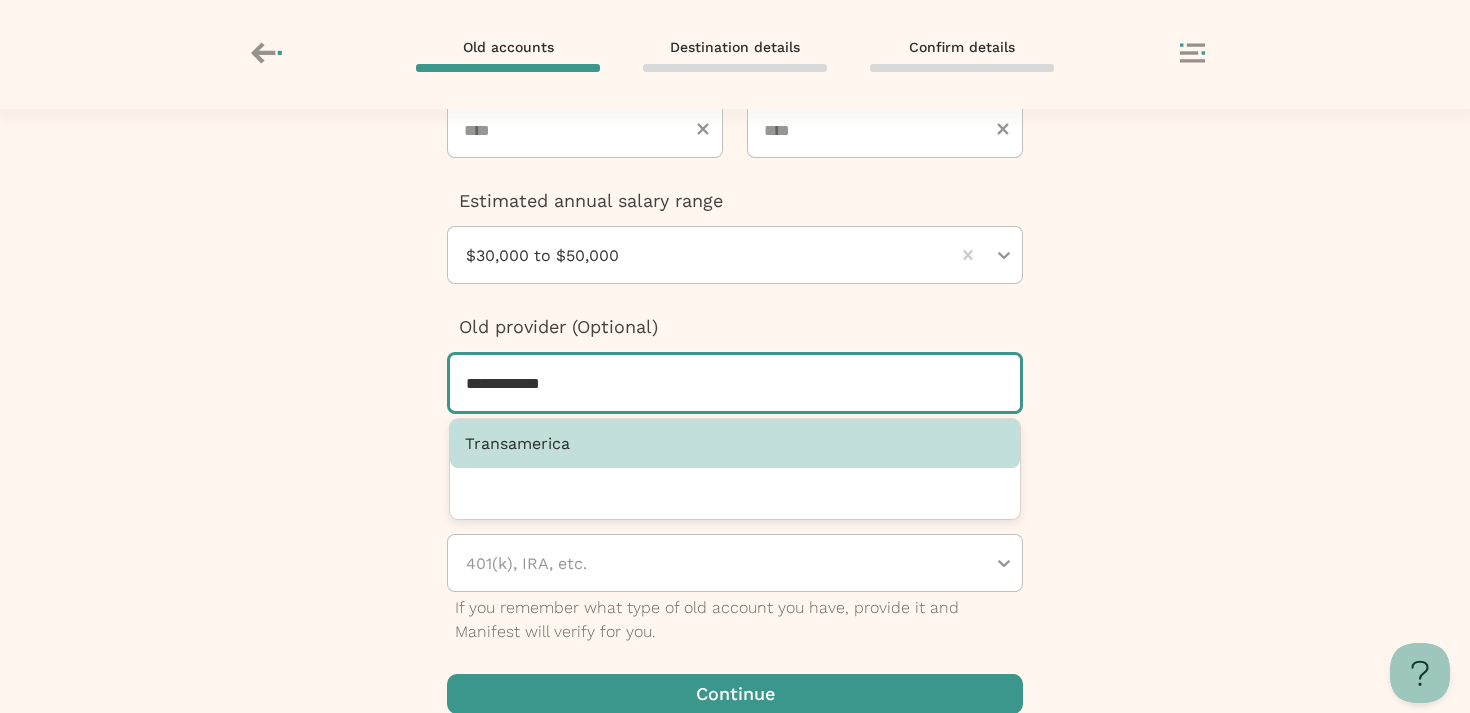 click on "Transamerica" at bounding box center (735, 443) 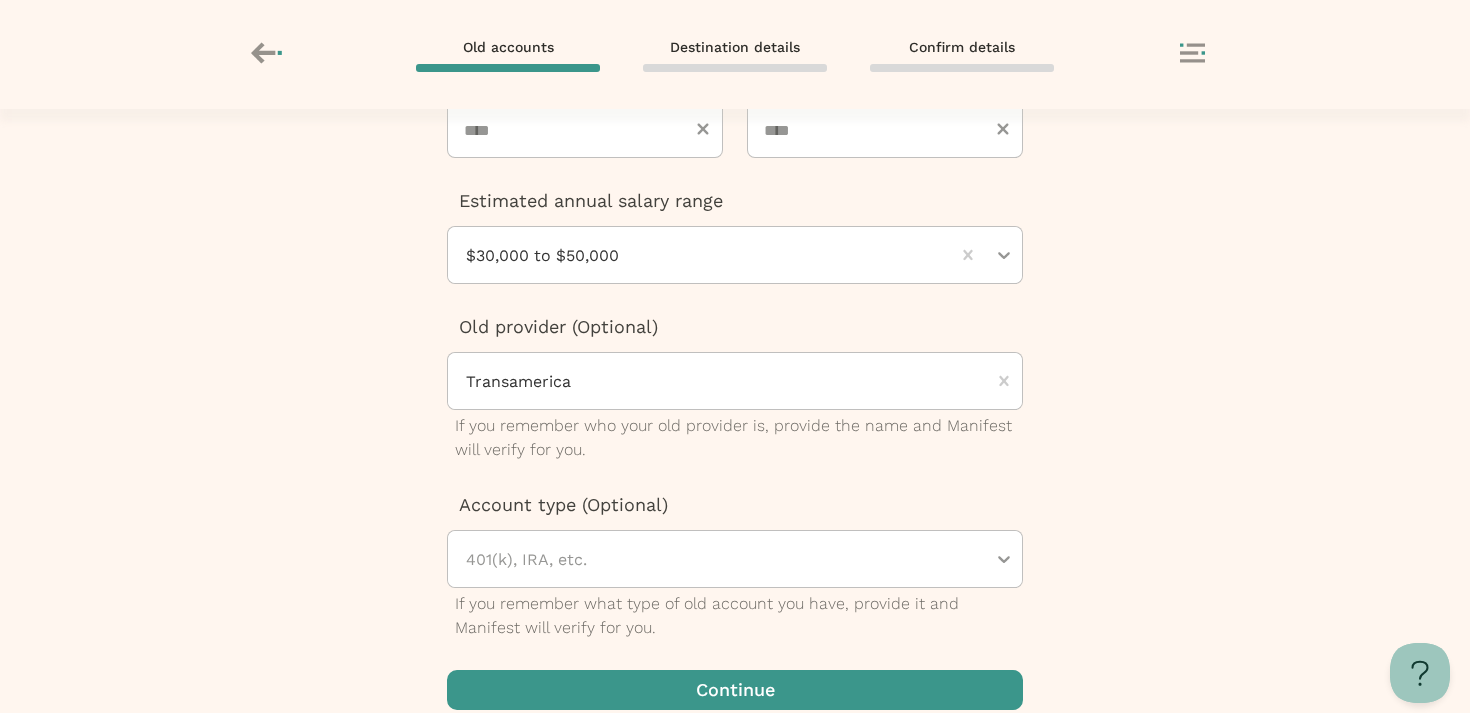 click on "**********" at bounding box center [735, 411] 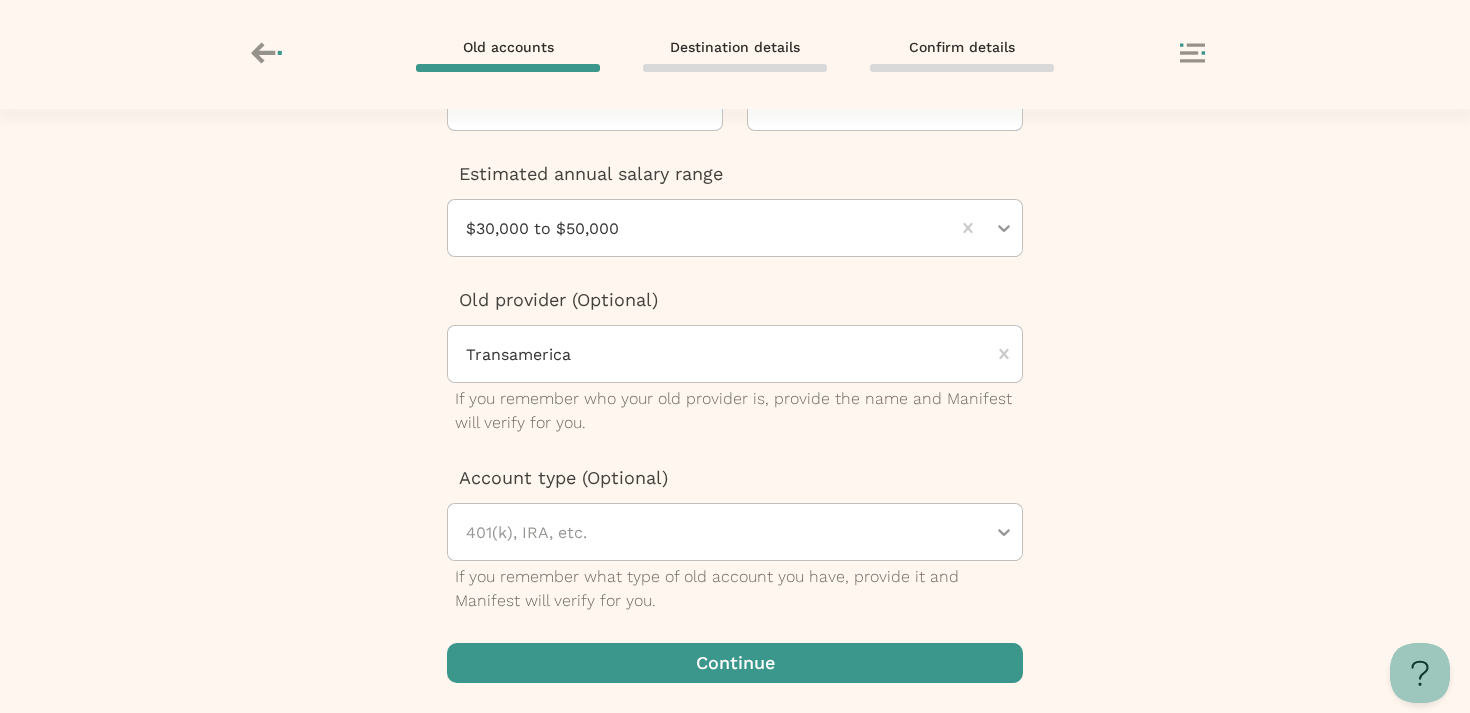 click at bounding box center (735, 663) 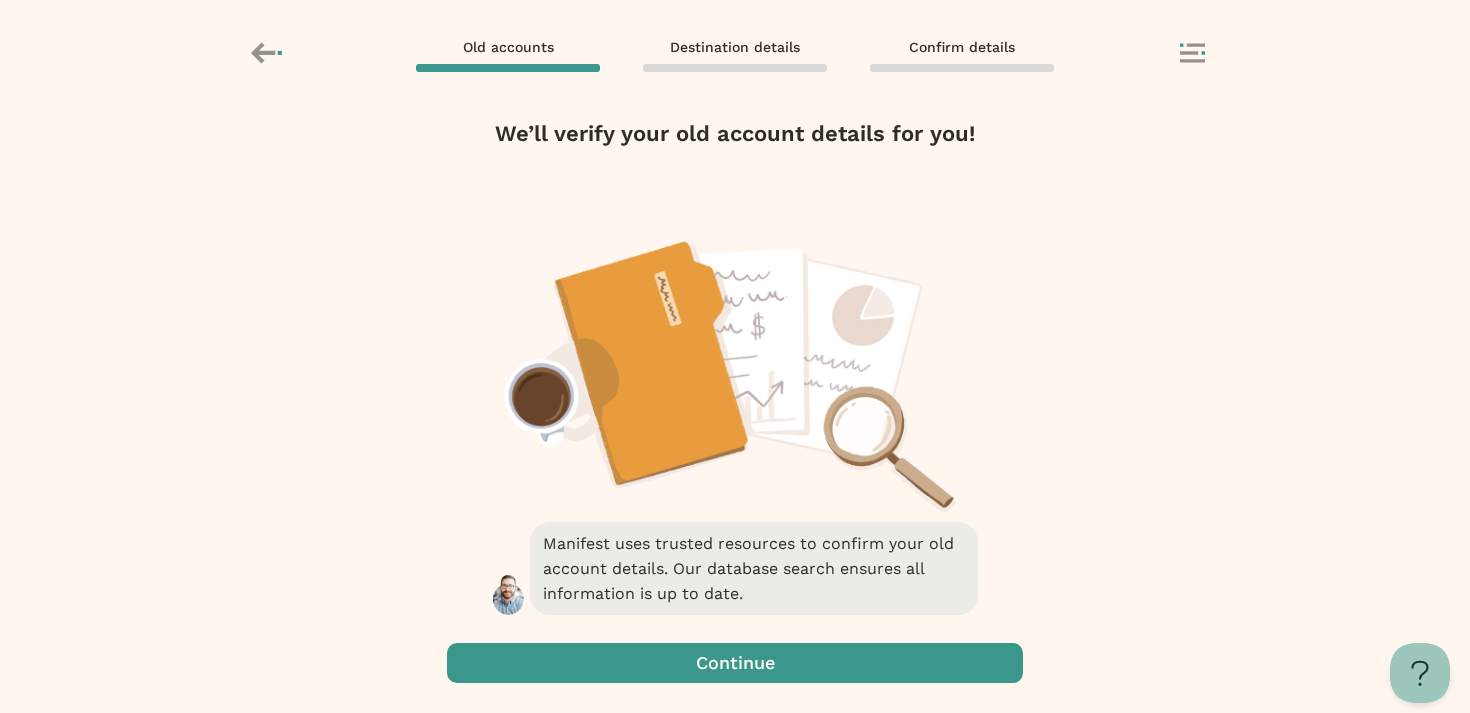 scroll, scrollTop: 0, scrollLeft: 0, axis: both 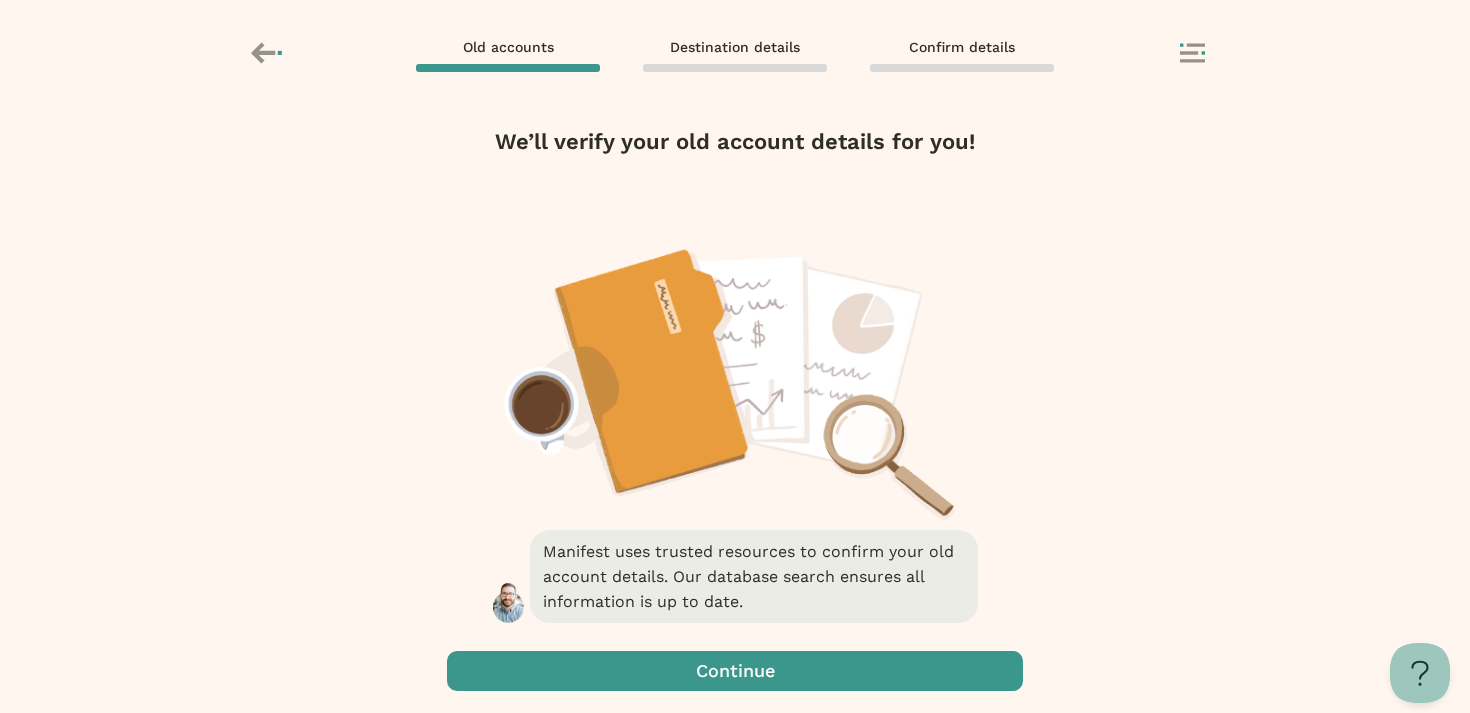 click at bounding box center [735, 671] 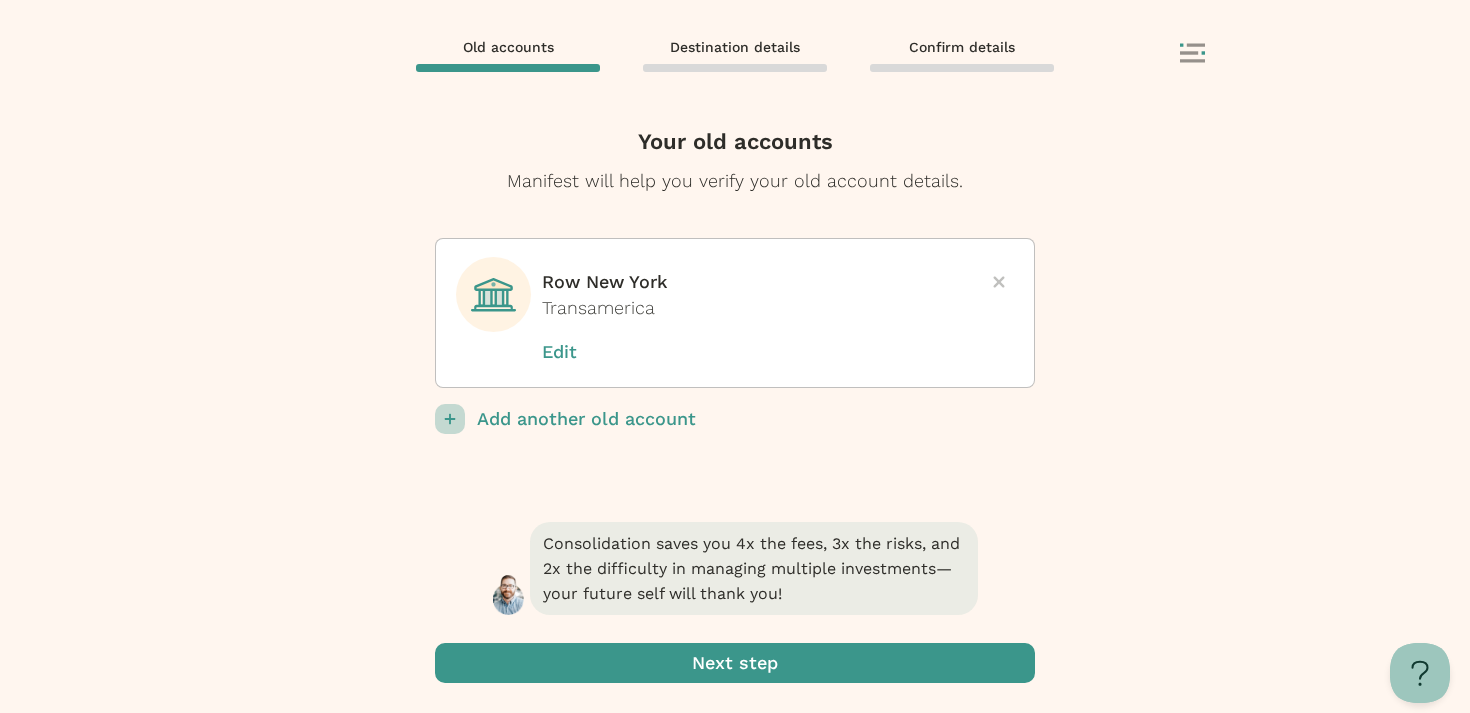 click at bounding box center [735, 663] 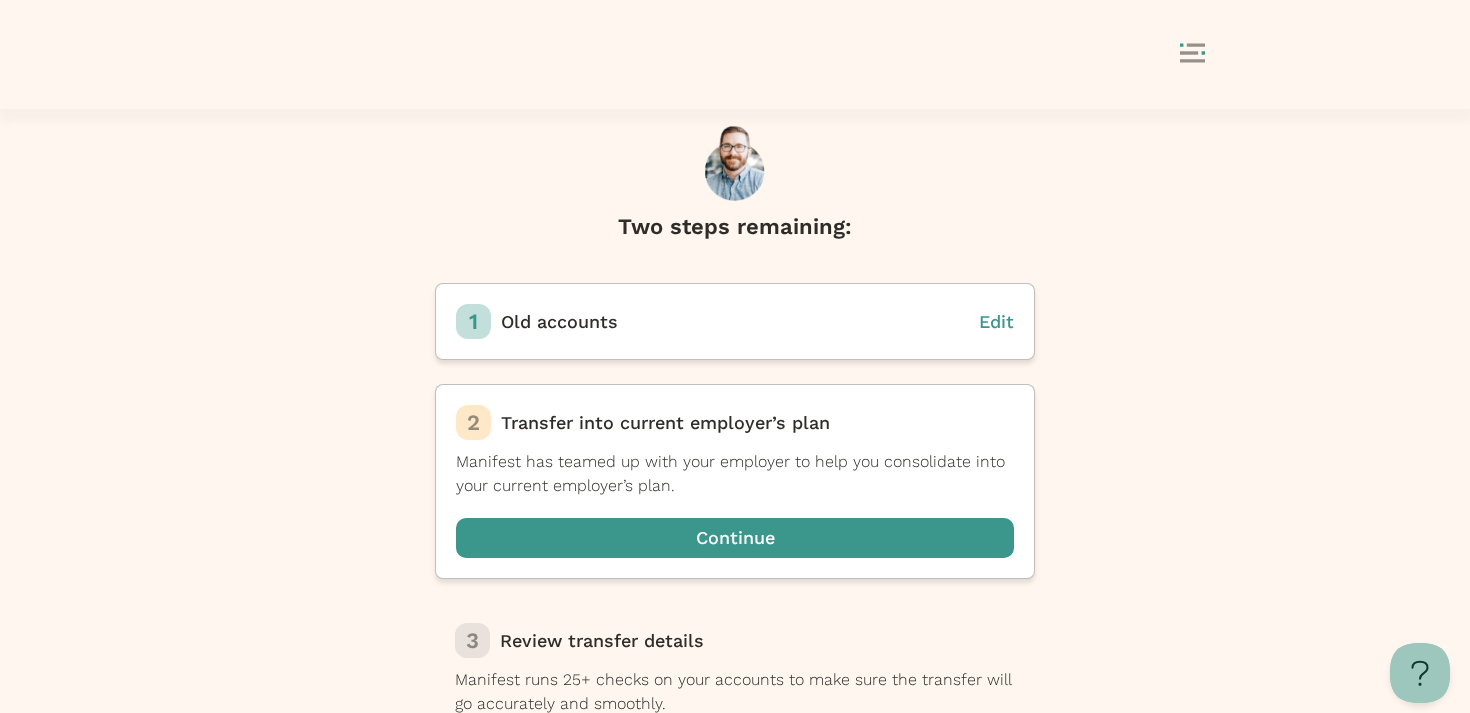 scroll, scrollTop: 23, scrollLeft: 0, axis: vertical 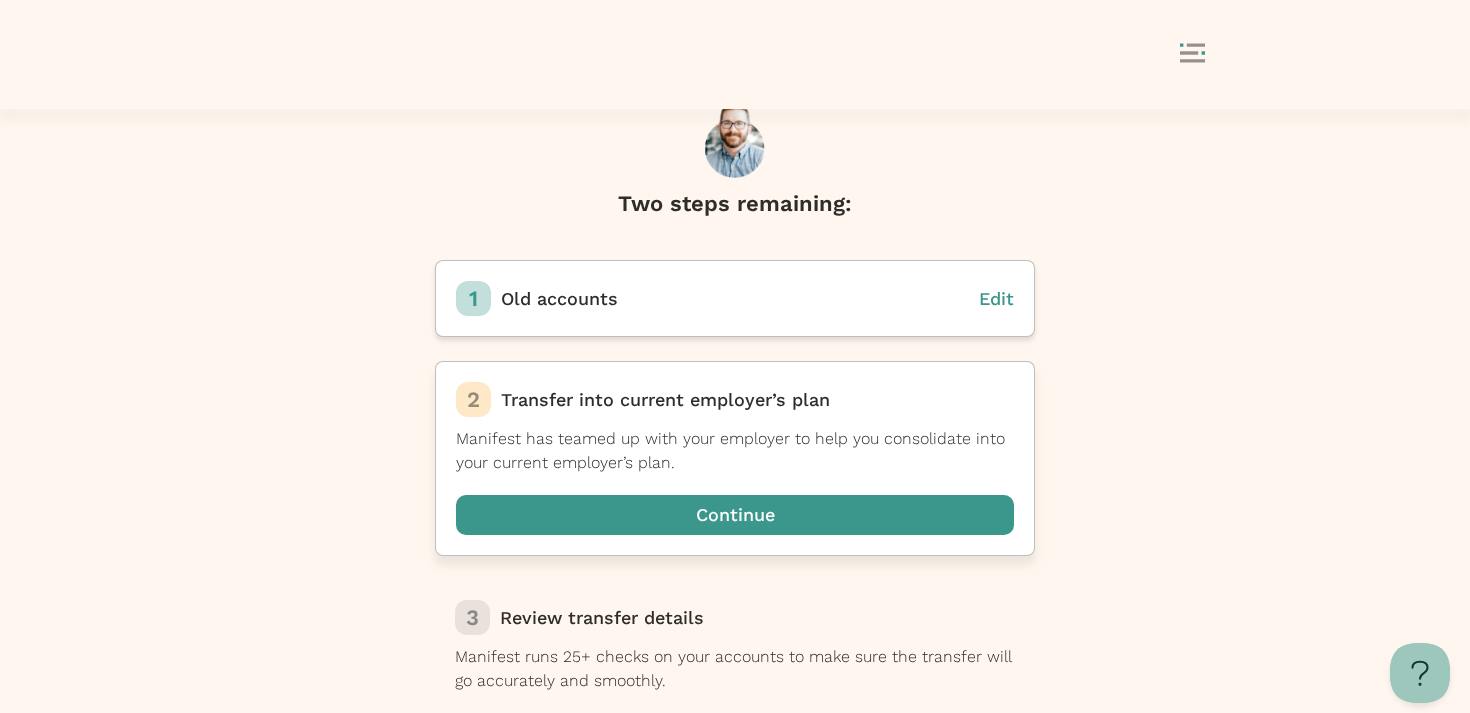 click at bounding box center [735, 515] 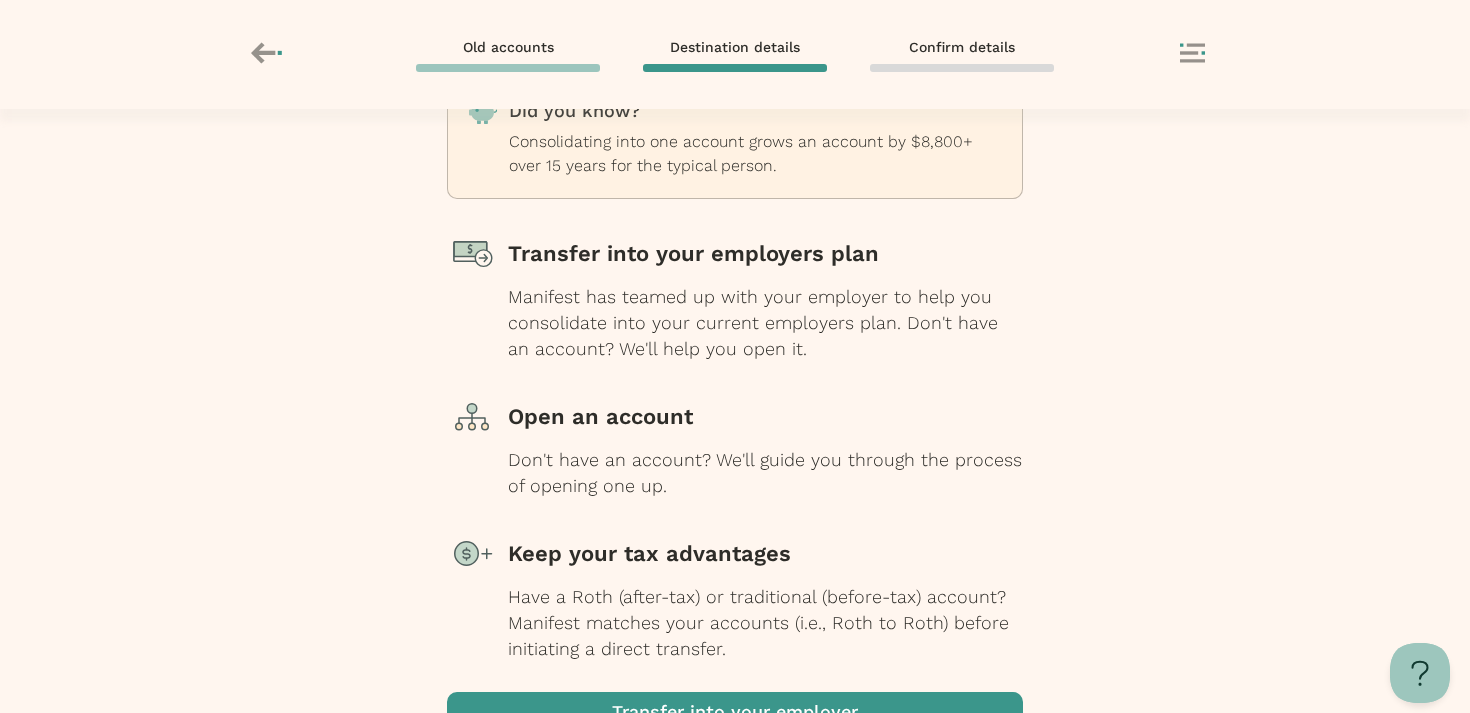 scroll, scrollTop: 236, scrollLeft: 0, axis: vertical 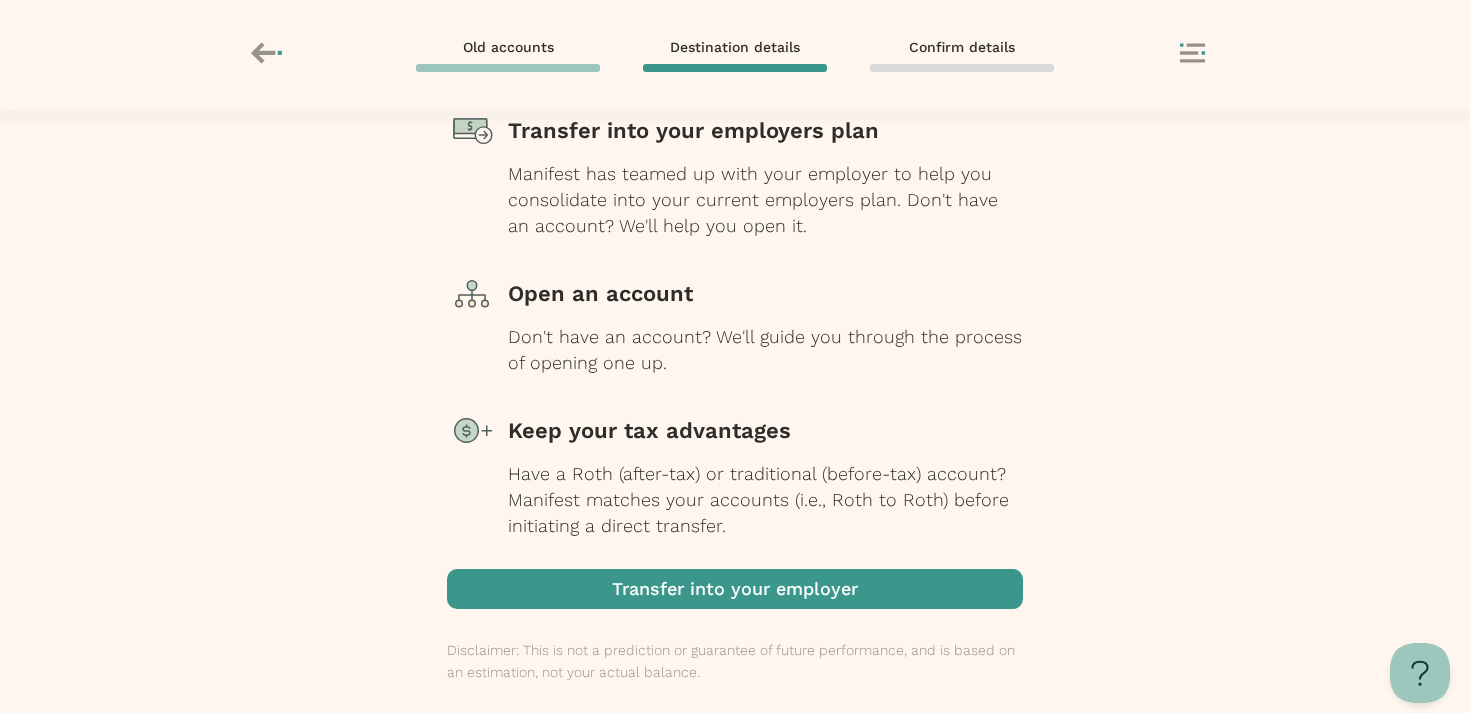 click at bounding box center [735, 589] 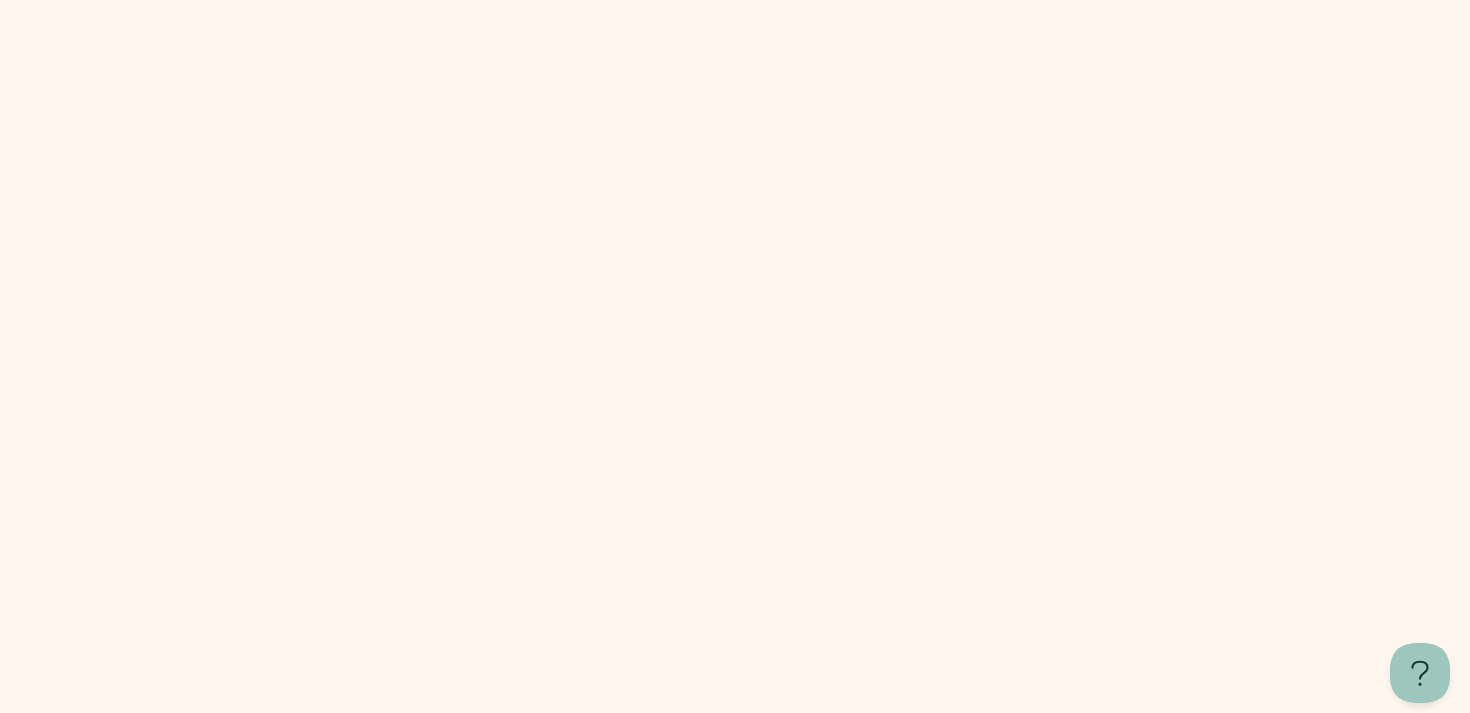 scroll, scrollTop: 0, scrollLeft: 0, axis: both 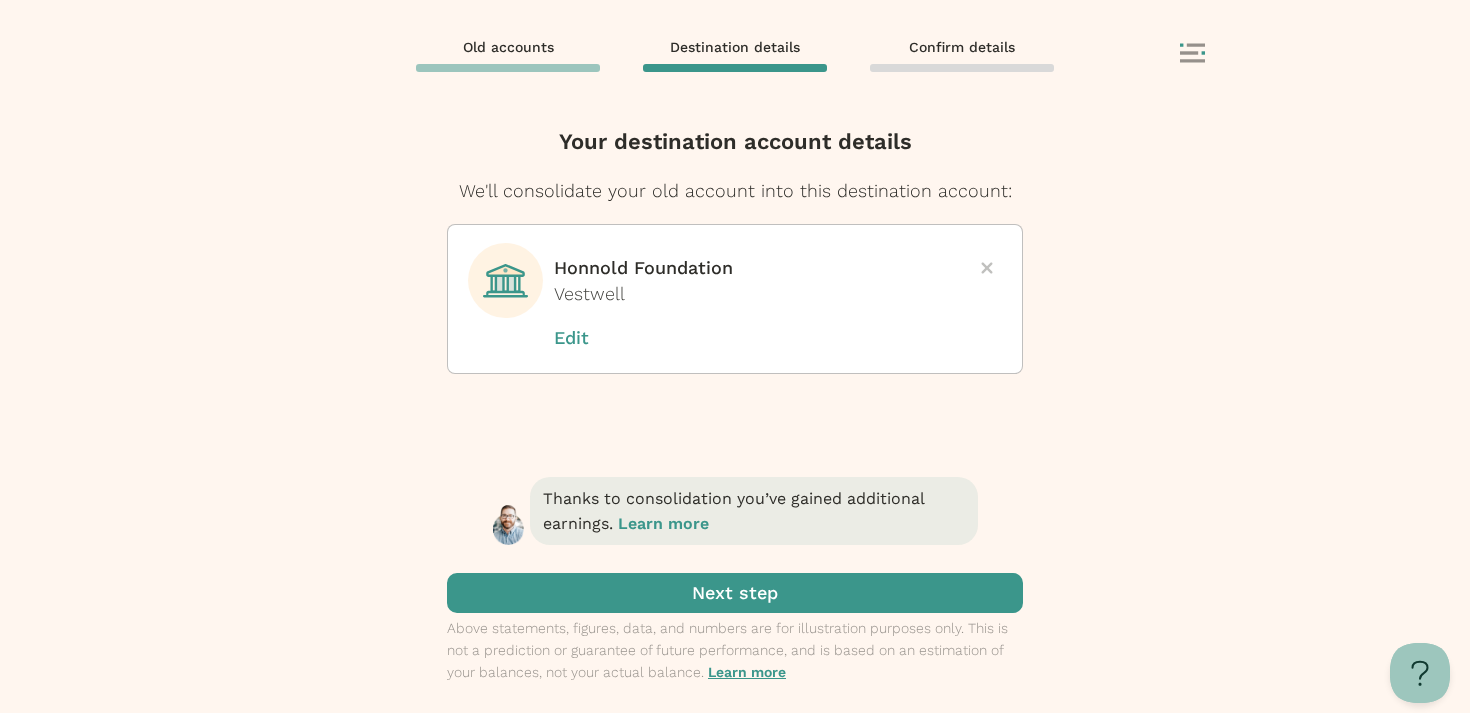click at bounding box center (735, 593) 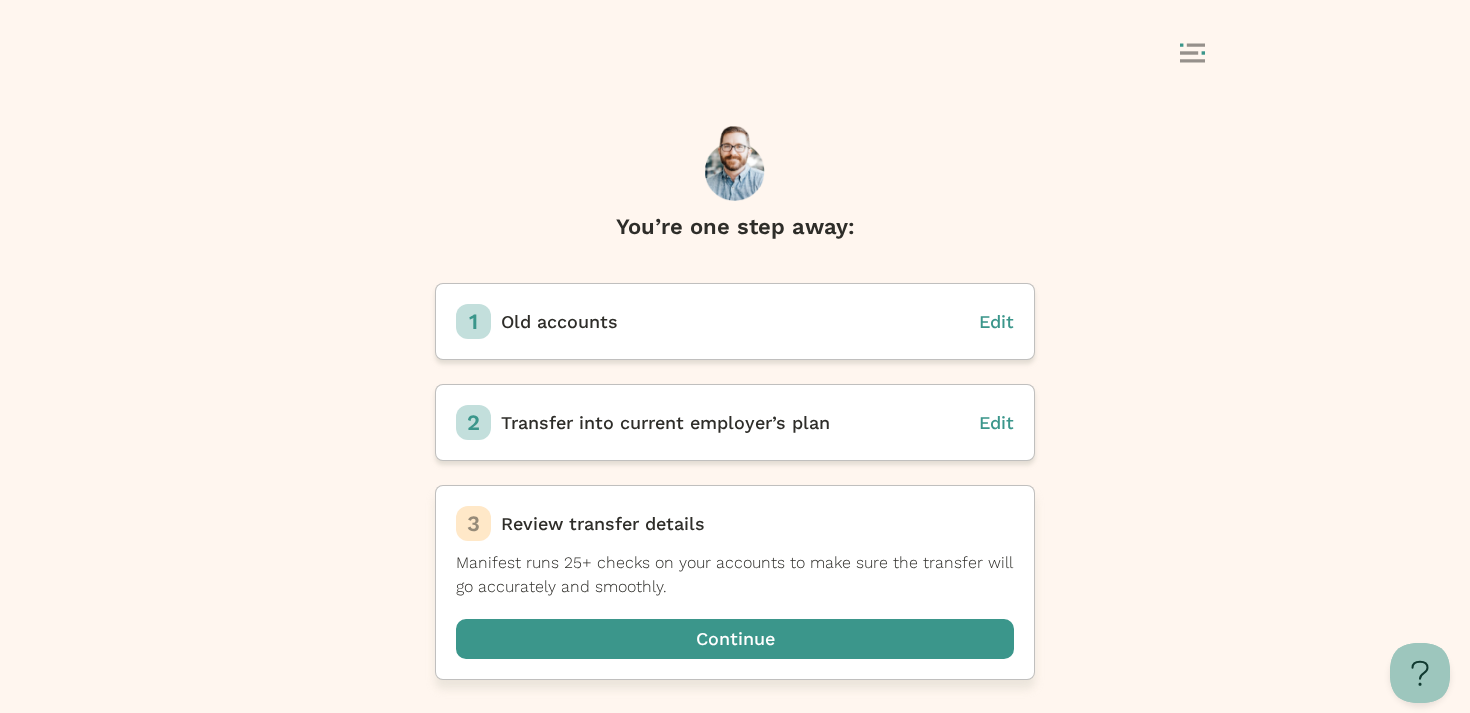 click at bounding box center (735, 639) 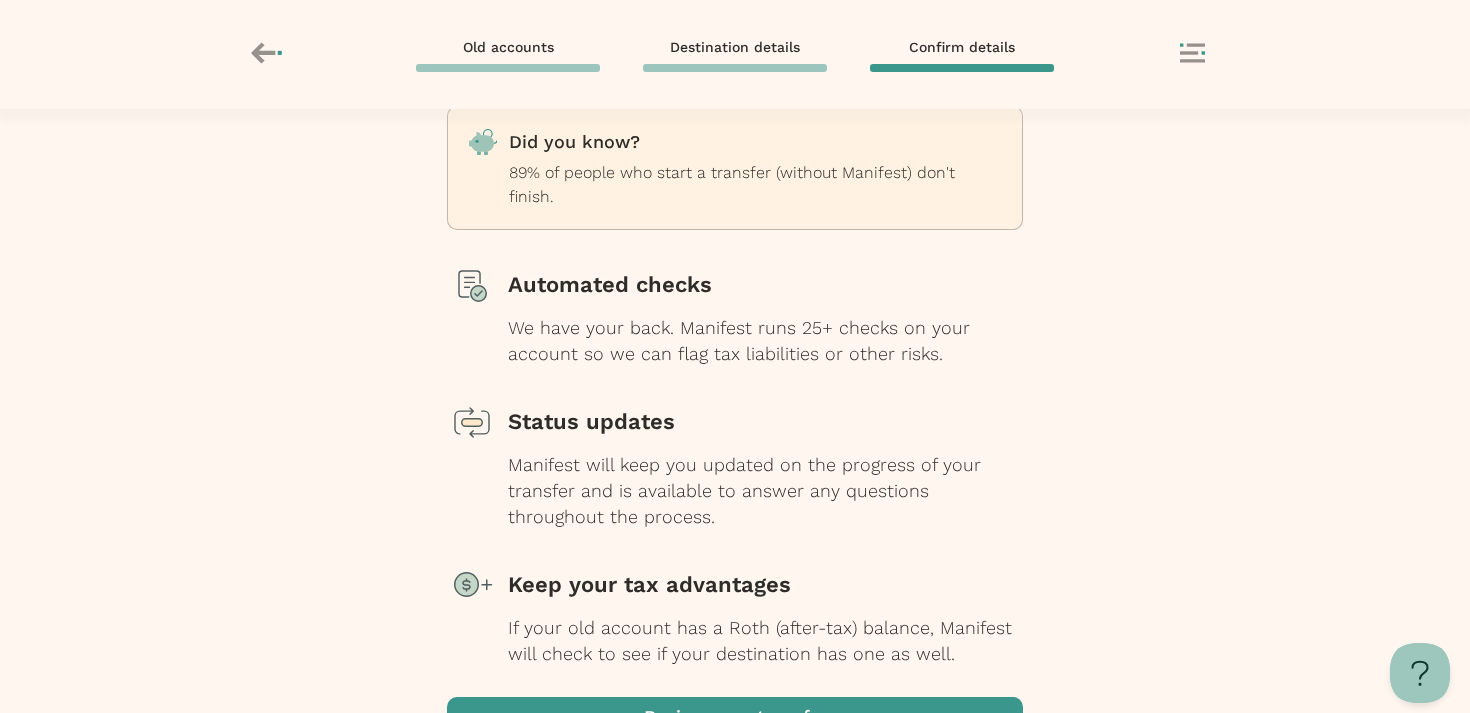 scroll, scrollTop: 210, scrollLeft: 0, axis: vertical 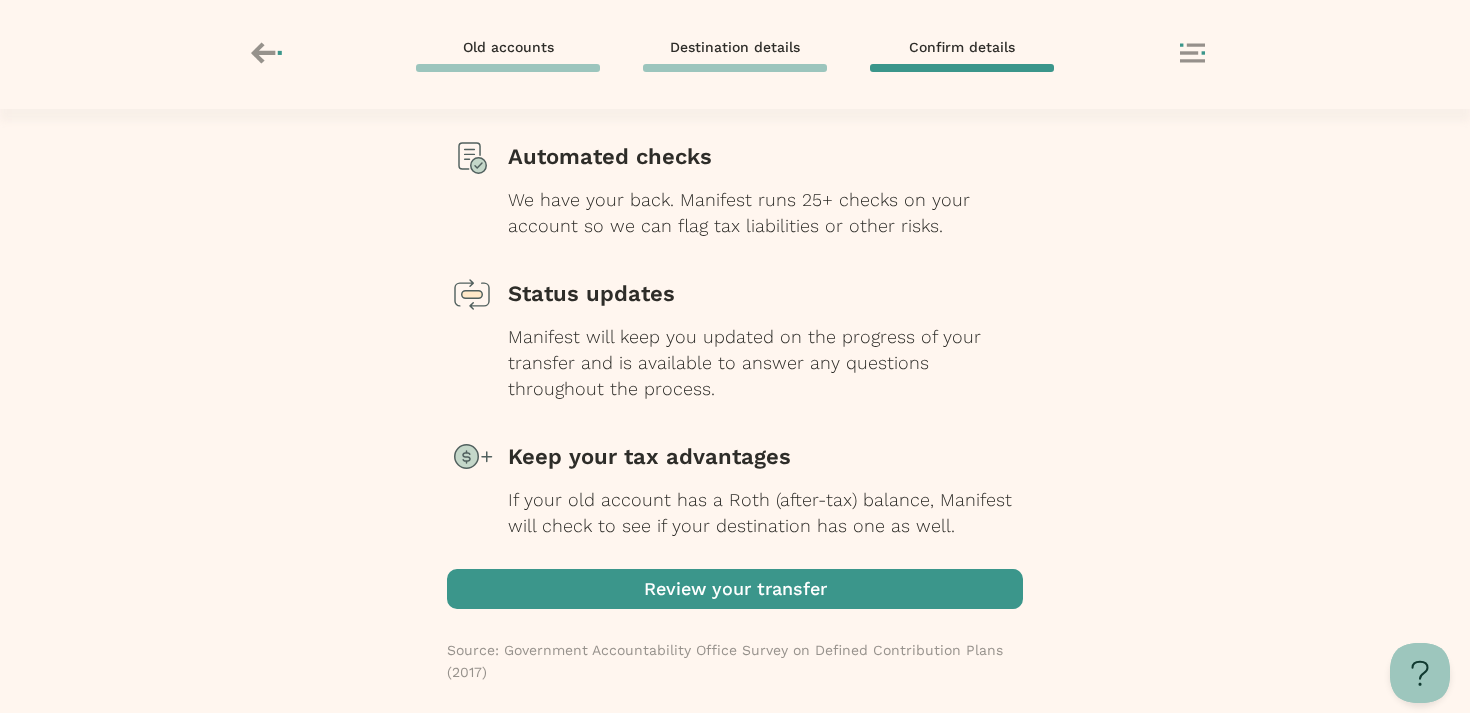 click at bounding box center [735, 589] 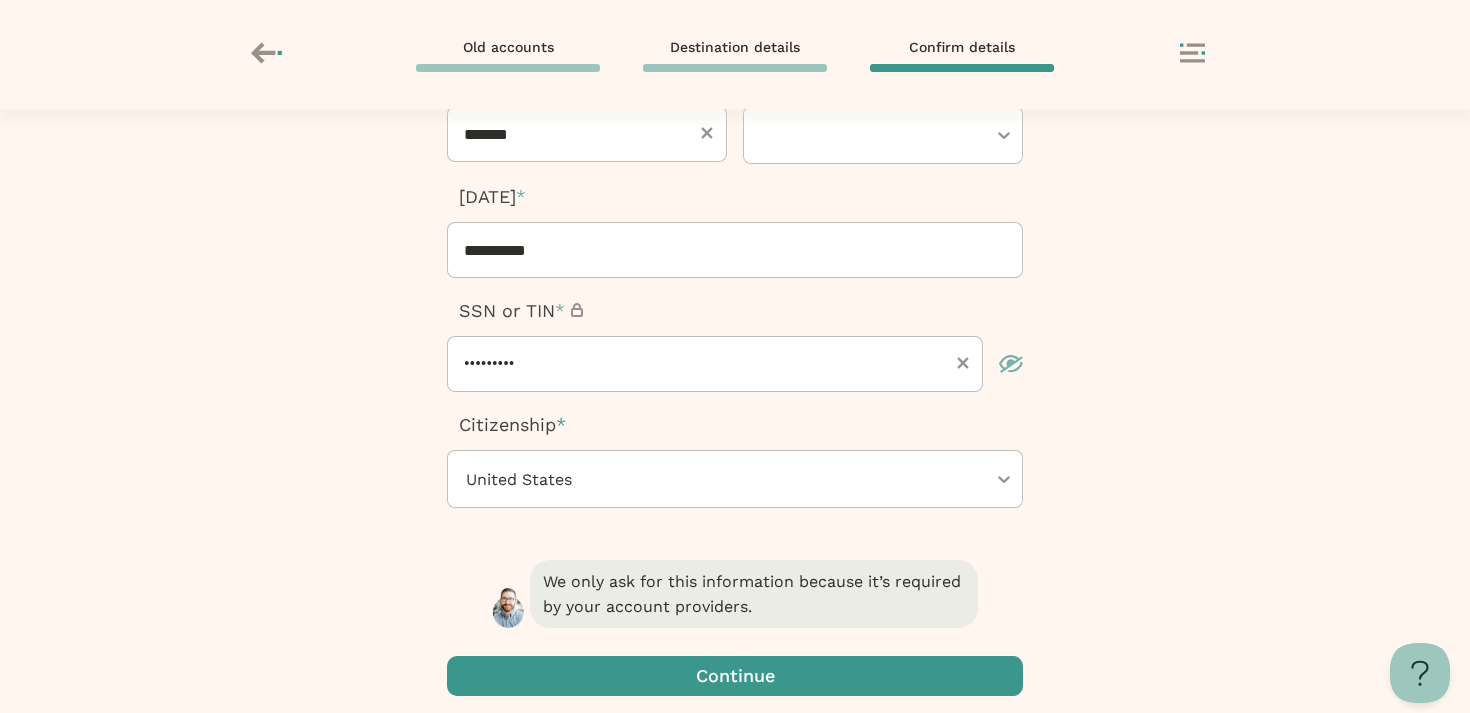 scroll, scrollTop: 274, scrollLeft: 0, axis: vertical 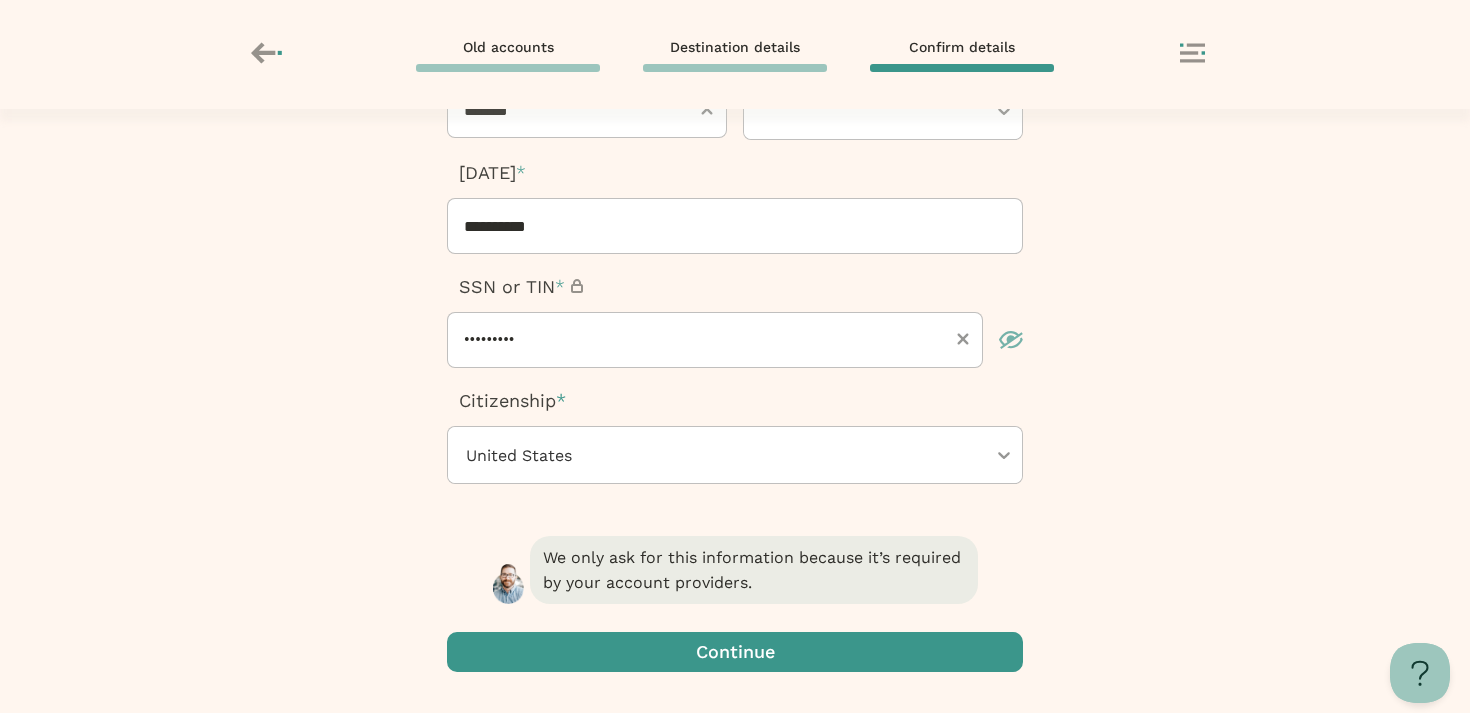 click at bounding box center [735, 652] 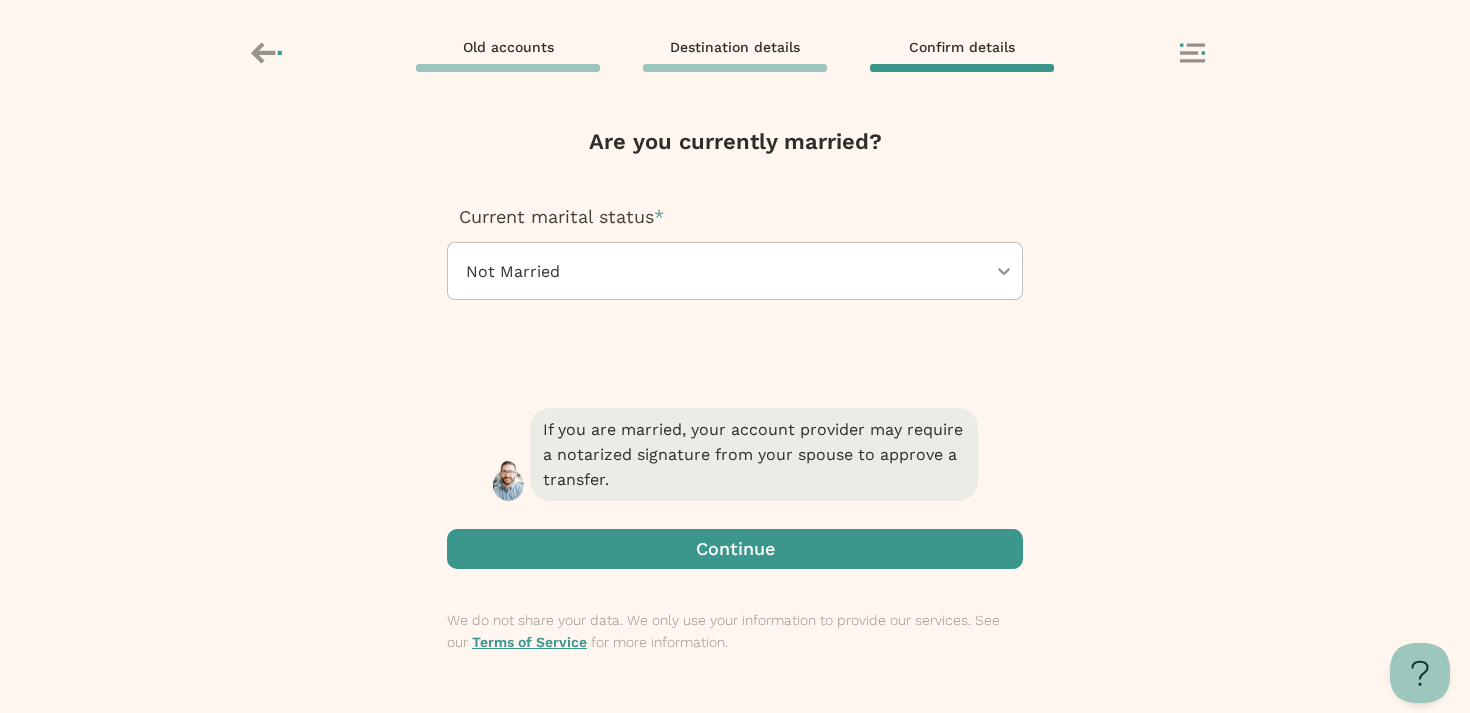 scroll, scrollTop: 0, scrollLeft: 0, axis: both 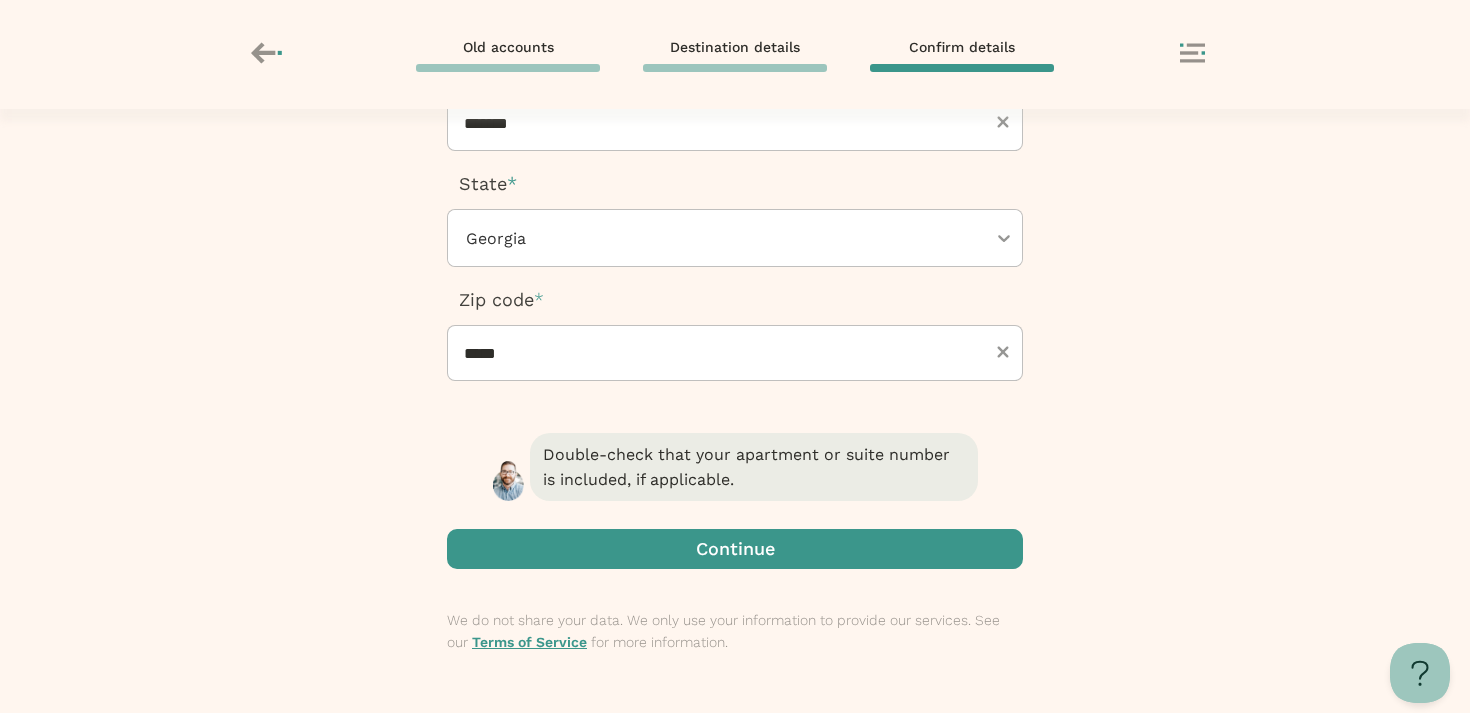 click at bounding box center [735, 549] 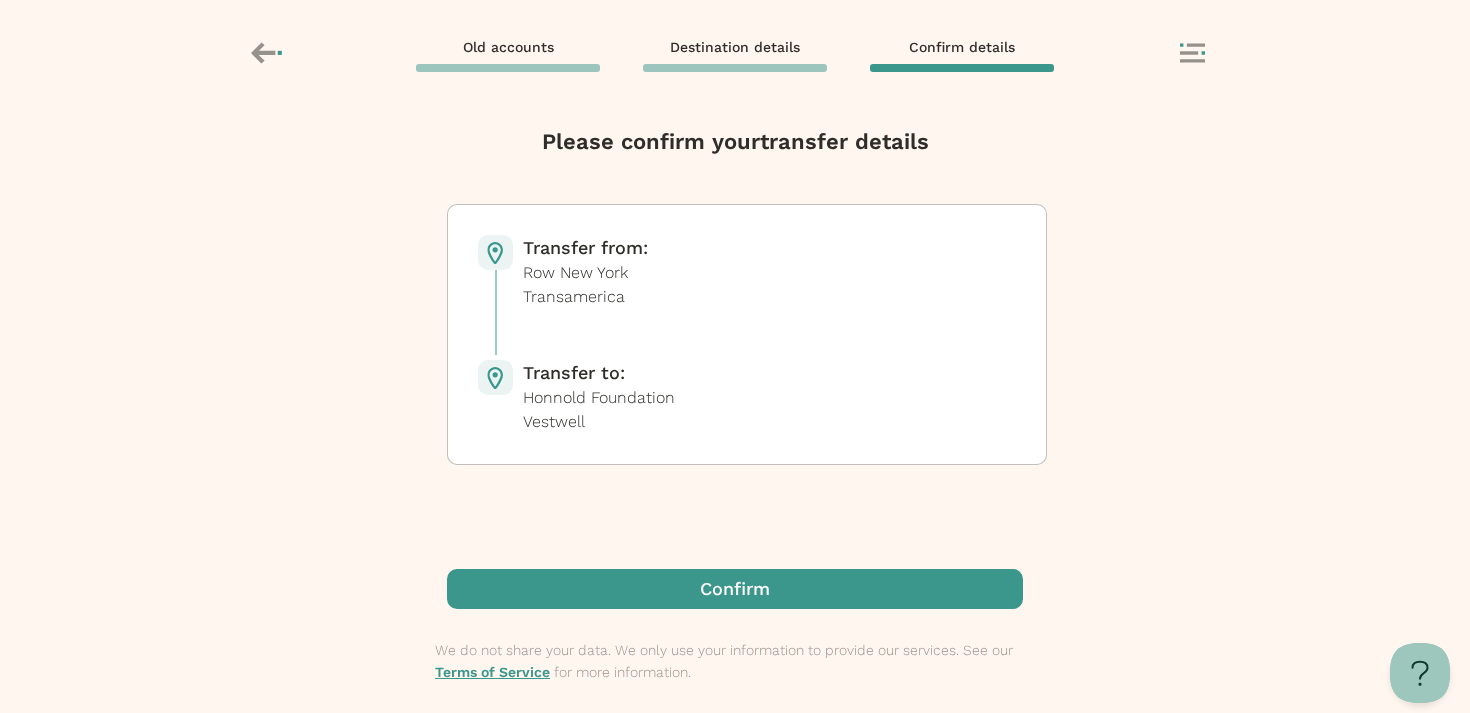scroll, scrollTop: 0, scrollLeft: 0, axis: both 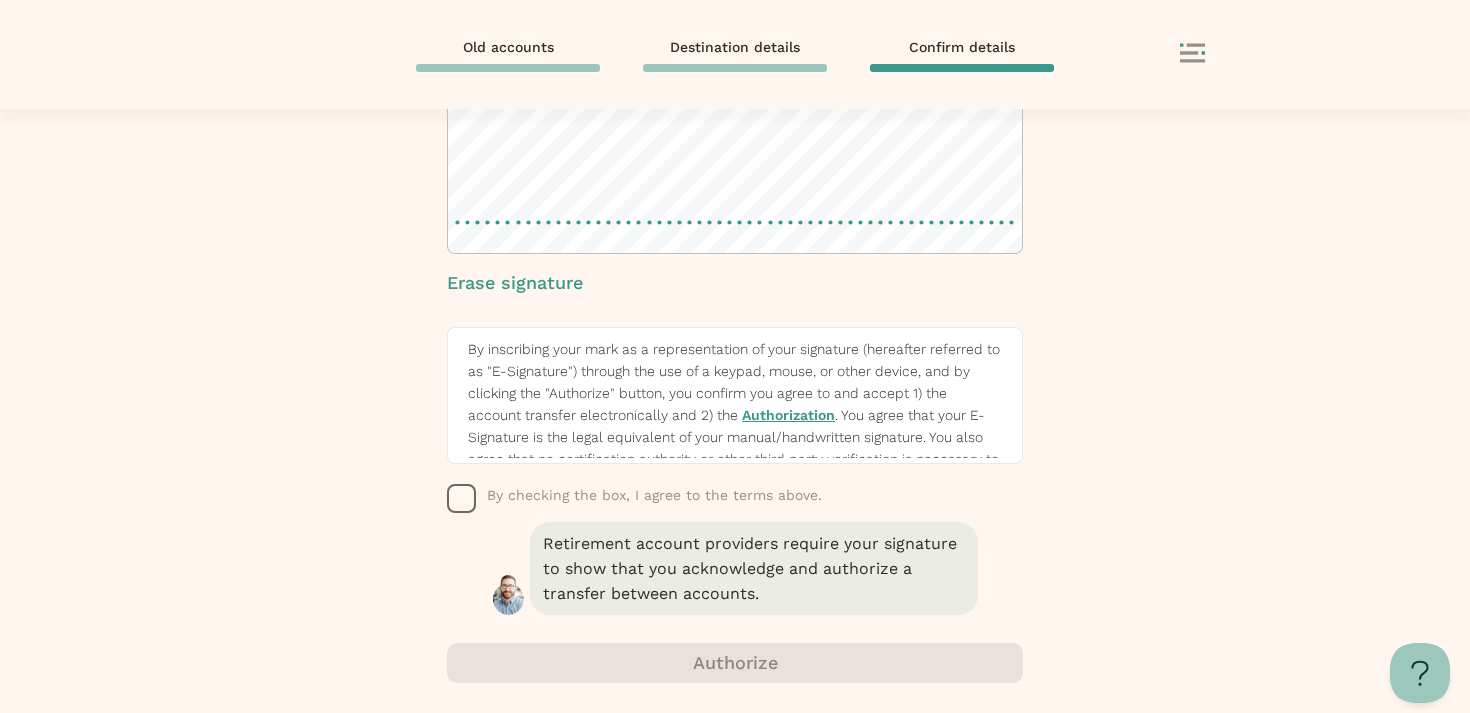 click at bounding box center [462, 499] 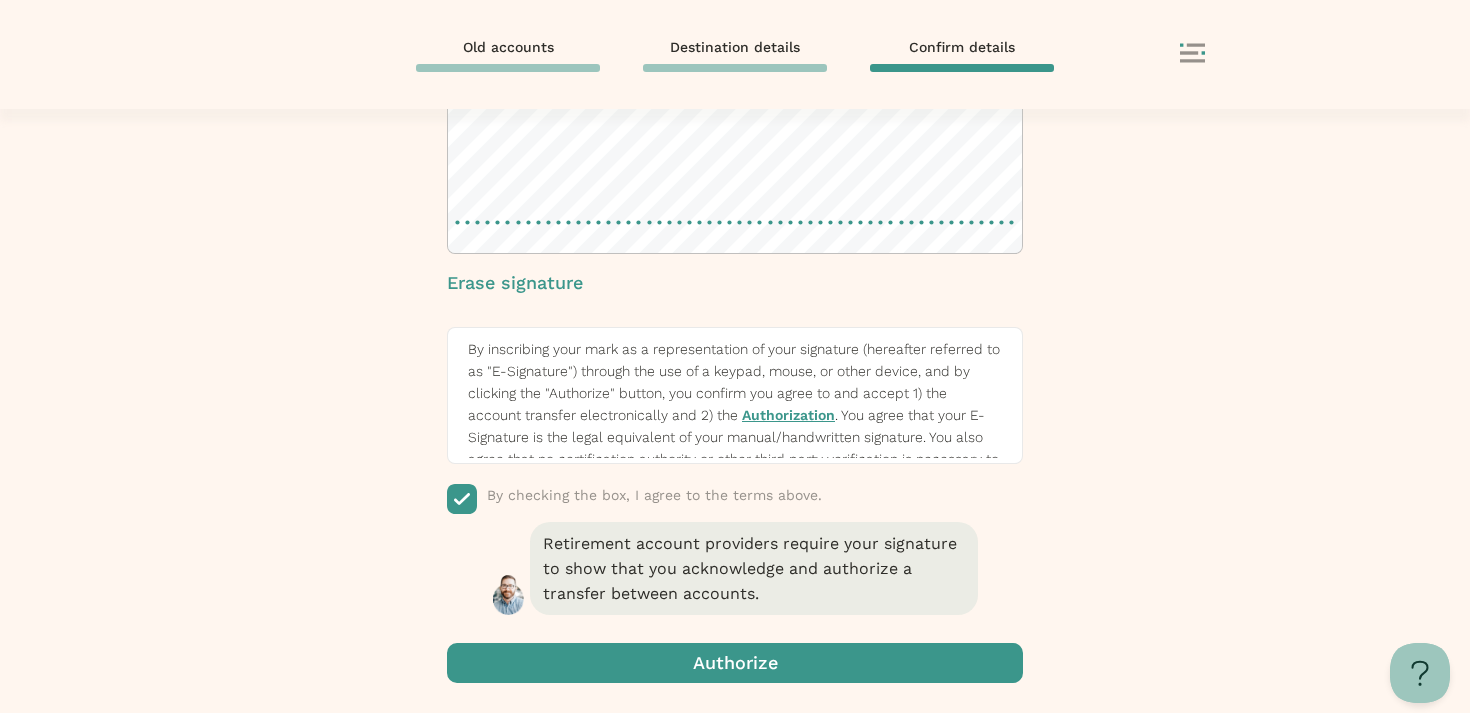 click at bounding box center [535, 663] 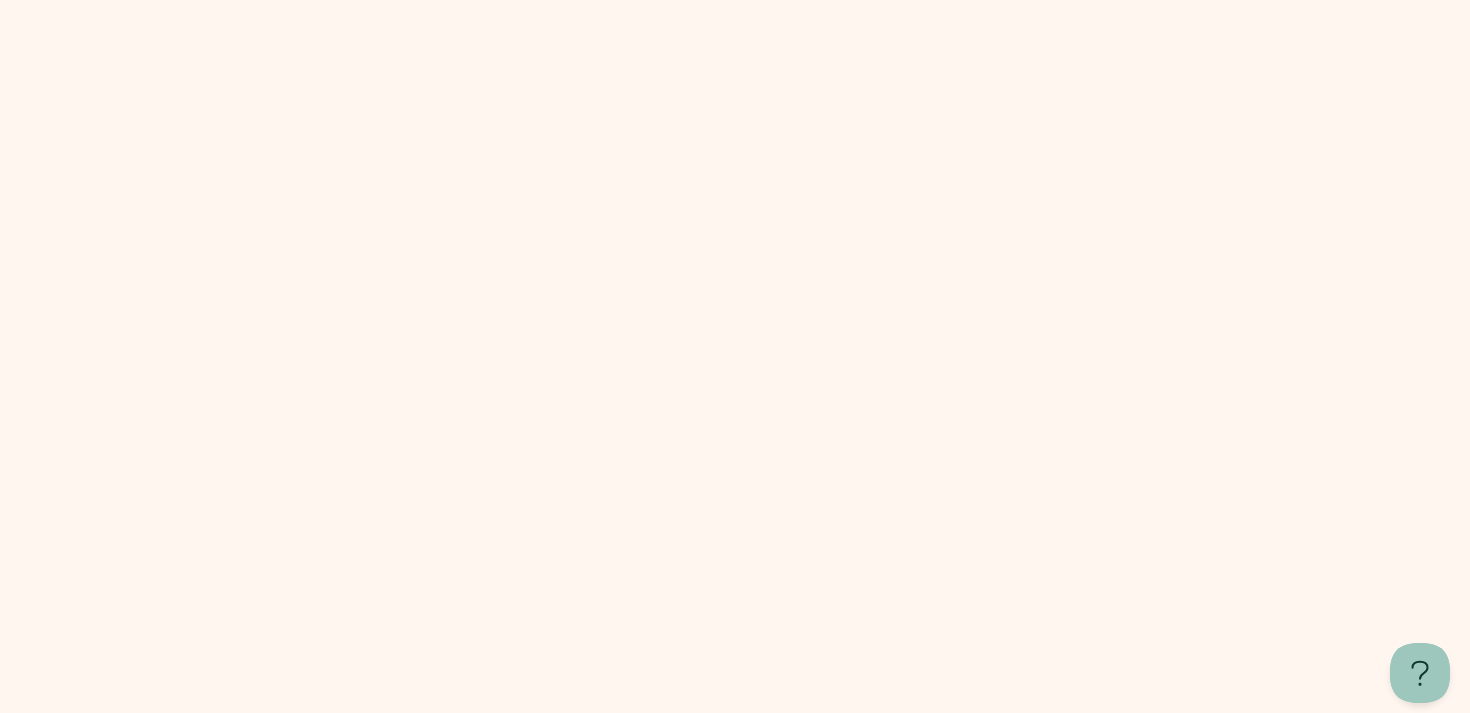 scroll, scrollTop: 0, scrollLeft: 0, axis: both 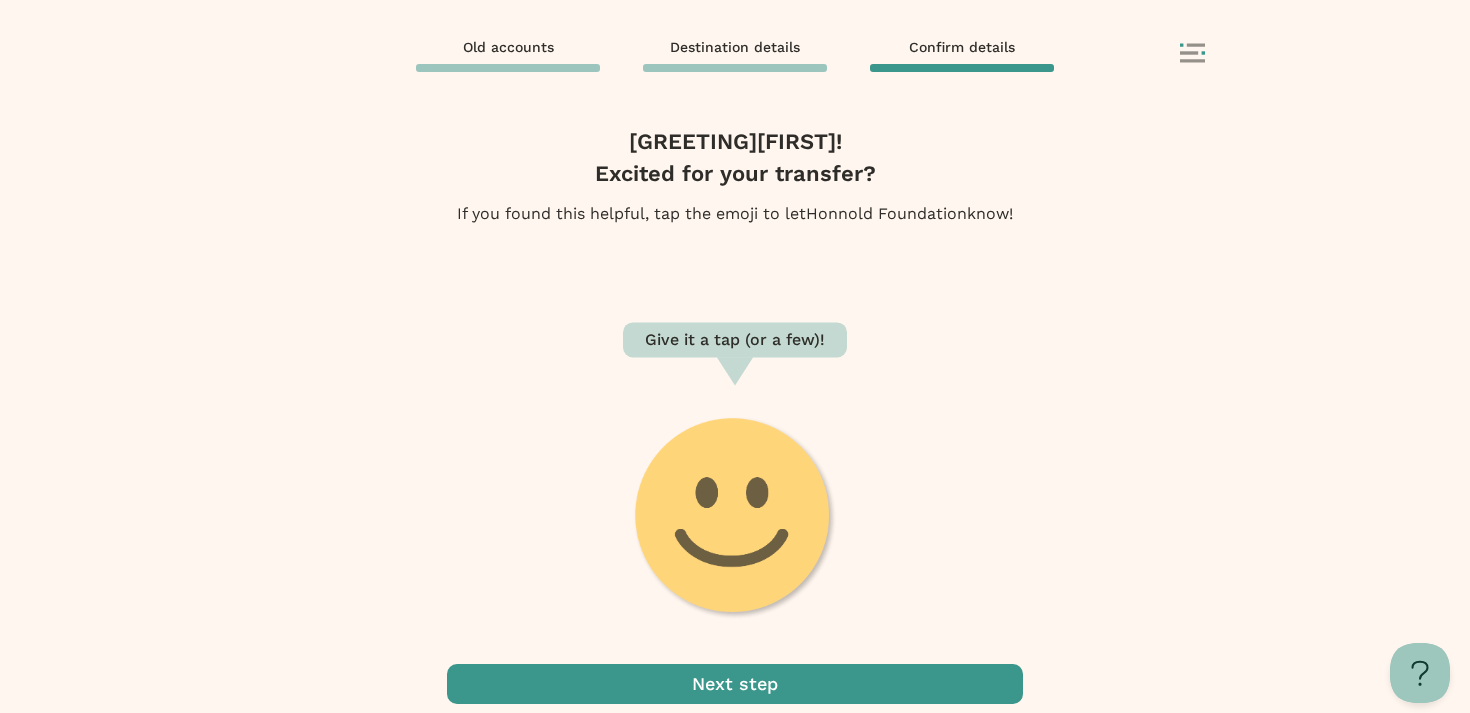 click at bounding box center [735, 518] 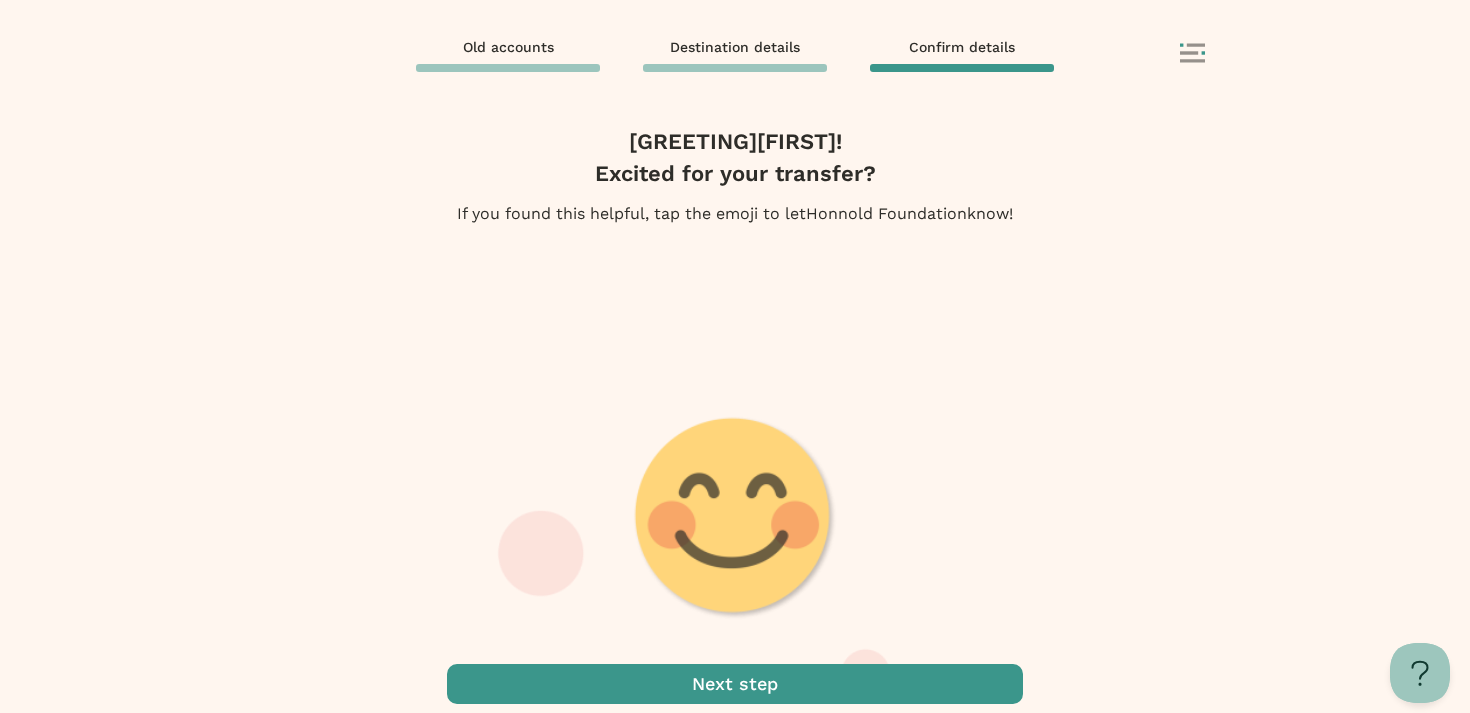 click at bounding box center [735, 518] 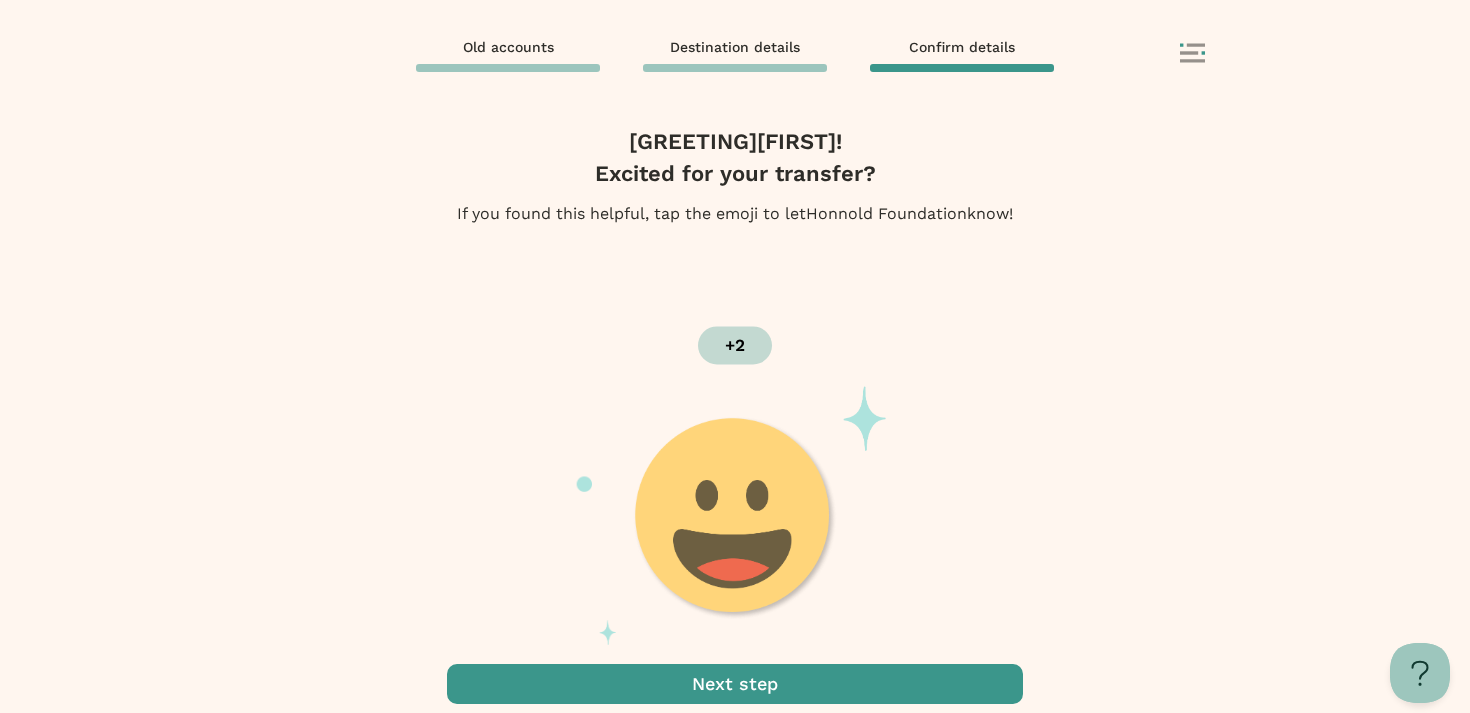 click at bounding box center (735, 518) 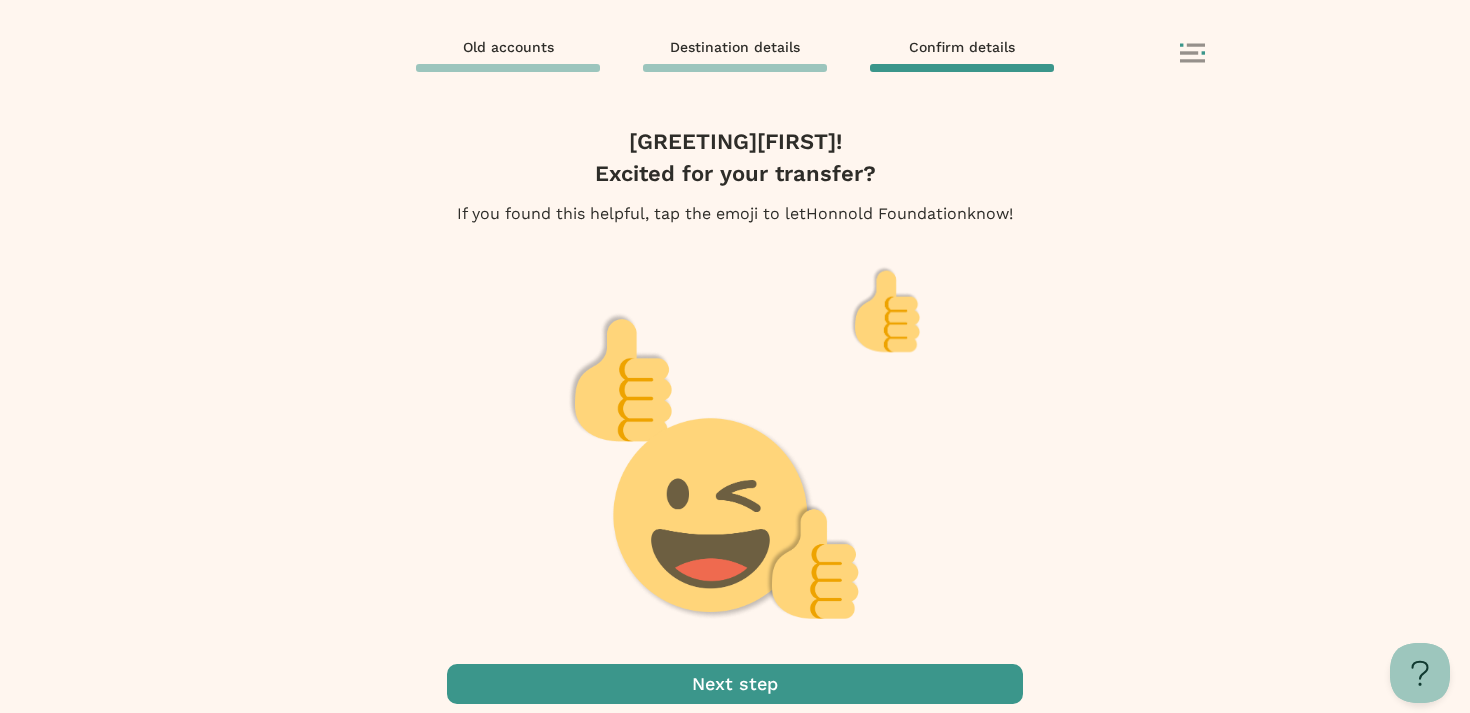 click at bounding box center (735, 684) 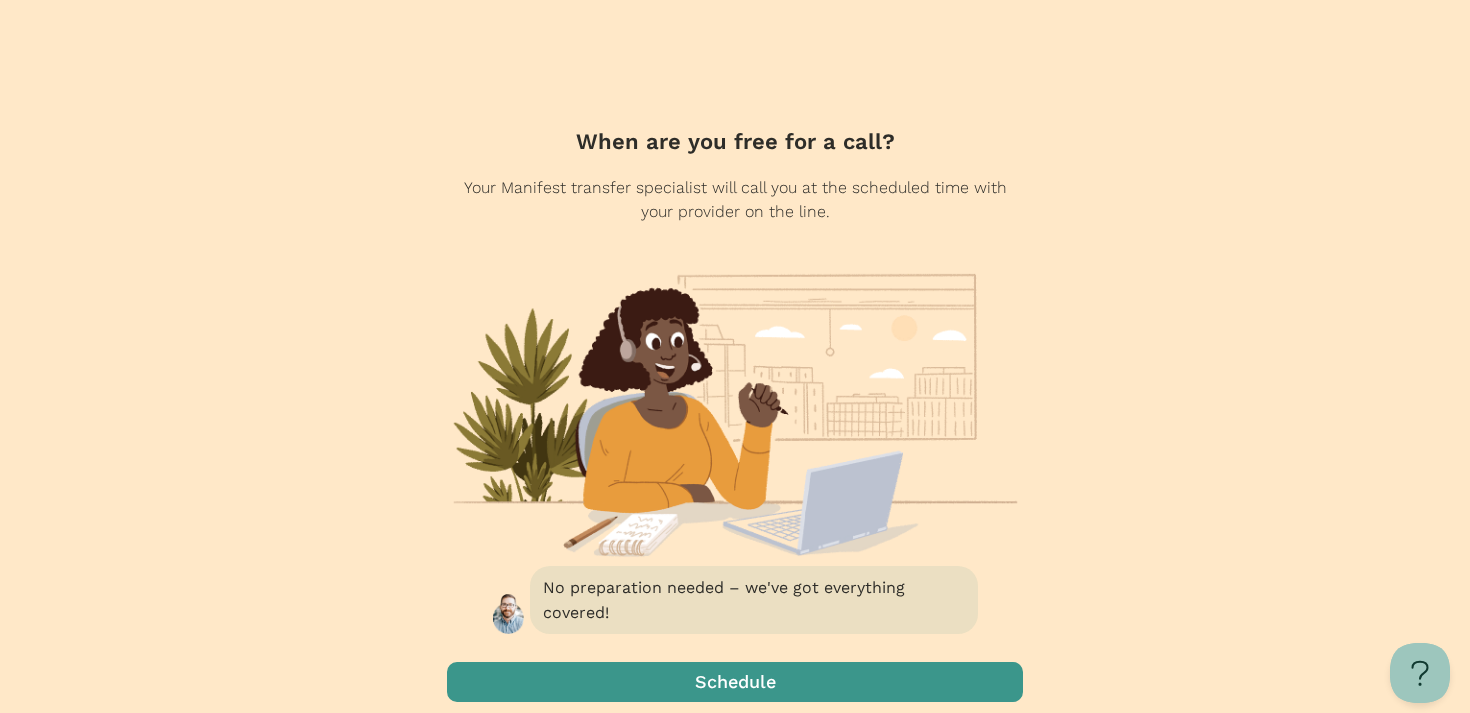 click at bounding box center [735, 682] 